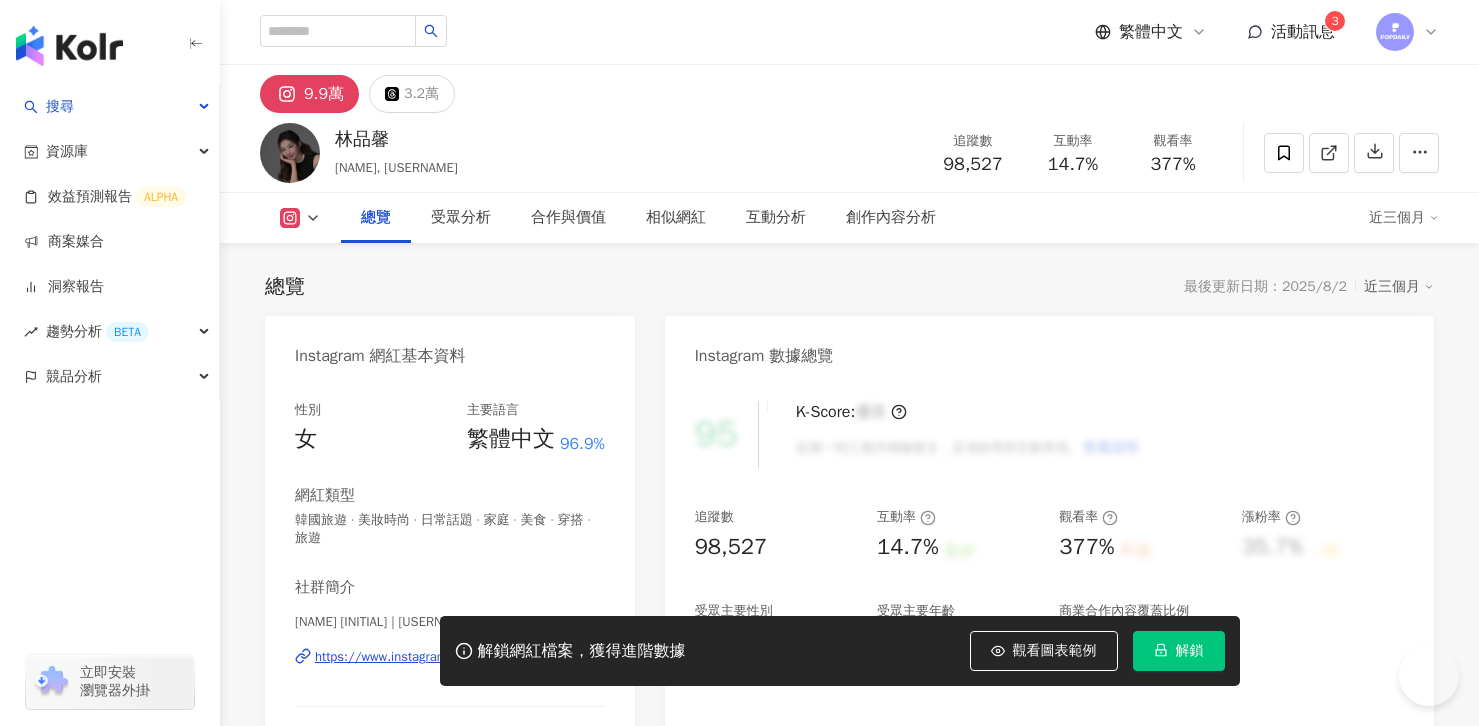 drag, startPoint x: 0, startPoint y: 0, endPoint x: 383, endPoint y: 572, distance: 688.38434 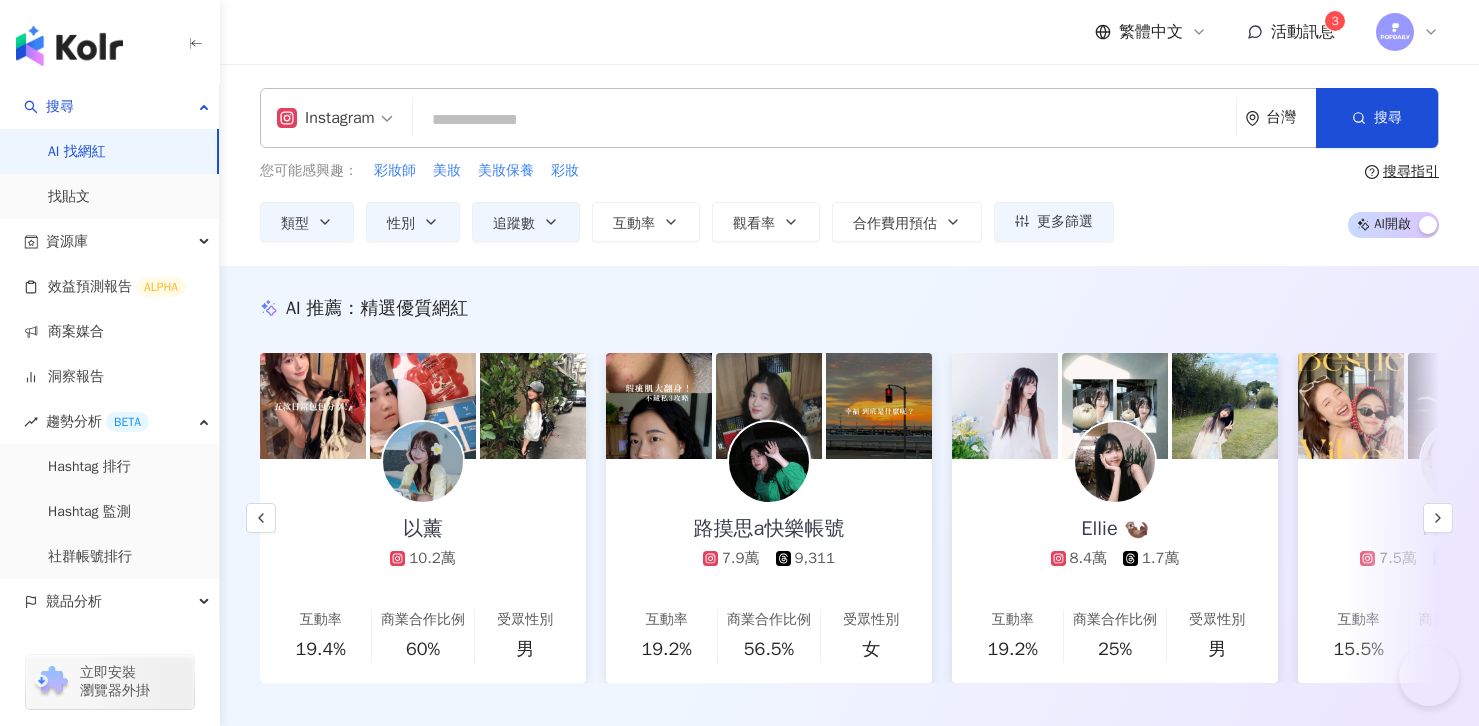 scroll, scrollTop: 1963, scrollLeft: 0, axis: vertical 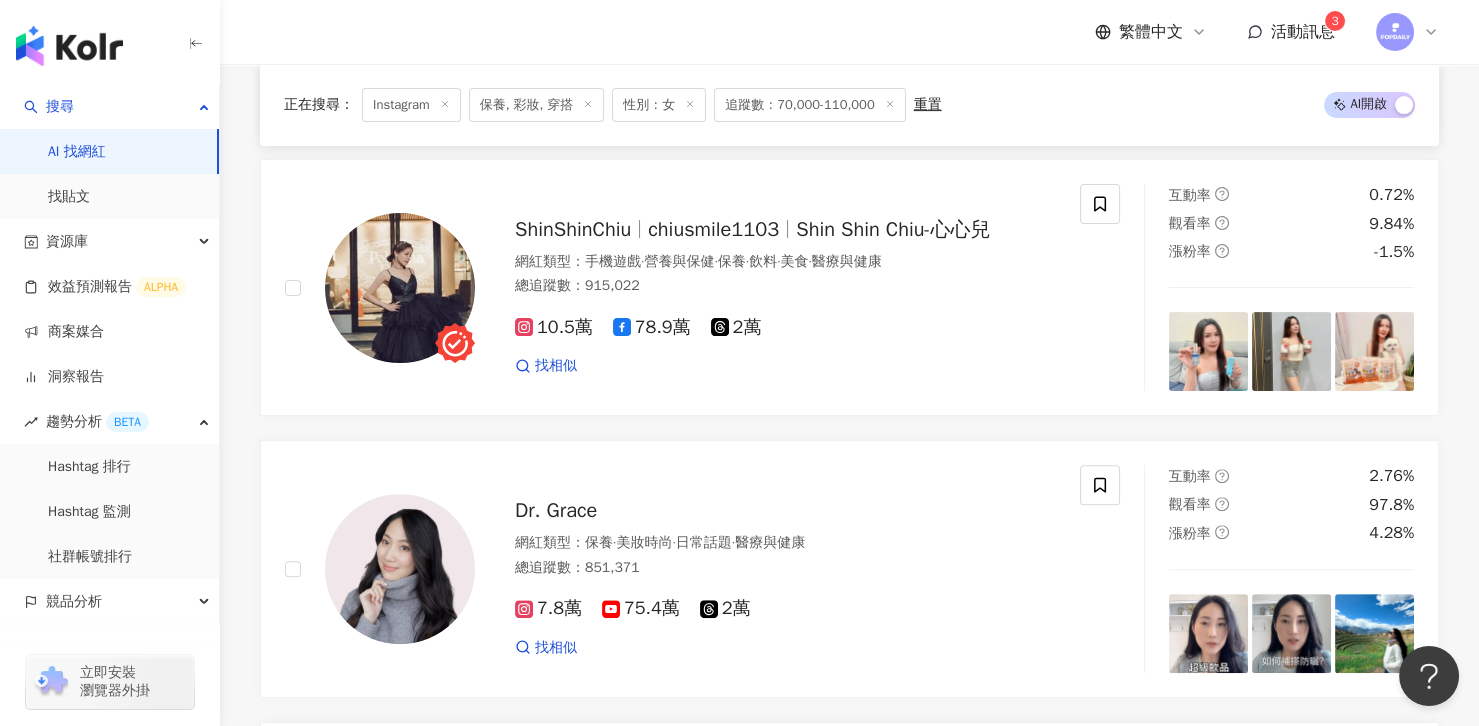 click on "[LAST] [LAST] [LAST] 網紅類型 ： 感情  ·  彩妝  ·  營養與保健  ·  藝術與娛樂  ·  日常話題  ·  法政社會  ·  穿搭 總追蹤數 ： 2,022,150 10.1萬 186.2萬 tiktok-icon 3萬 3萬 找相似 互動率 0.57% 觀看率 18.3% 漲粉率 -0.35% [LAST] 網紅類型 ： 營養與保健  ·  保養  ·  日常話題  ·  美食  ·  命理占卜  ·  運動  ·  旅遊 總追蹤數 ： 1,132,940 10.4萬 98.8萬 538 tiktok-icon 3.3萬 6,683 找相似 互動率 0.09% 觀看率 5.4% 漲粉率 -0.9% [LAST] [LAST] [LAST] 網紅類型 ： 手機遊戲  ·  營養與保健  ·  保養  ·  飲料  ·  美食  ·  醫療與健康 總追蹤數 ： 915,022 10.5萬 78.9萬 2萬 找相似 互動率 0.72% 觀看率 9.84% 漲粉率 -1.5% [LAST] 網紅類型 ： 保養  ·  美妝時尚  ·  日常話題  ·  醫療與健康 總追蹤數 ： 851,371 7.8萬 75.4萬 2萬 找相似 互動率 2.76% 觀看率 97.8% 漲粉率 4.28% [LAST] [LAST] ： 電影" at bounding box center [849, 1273] 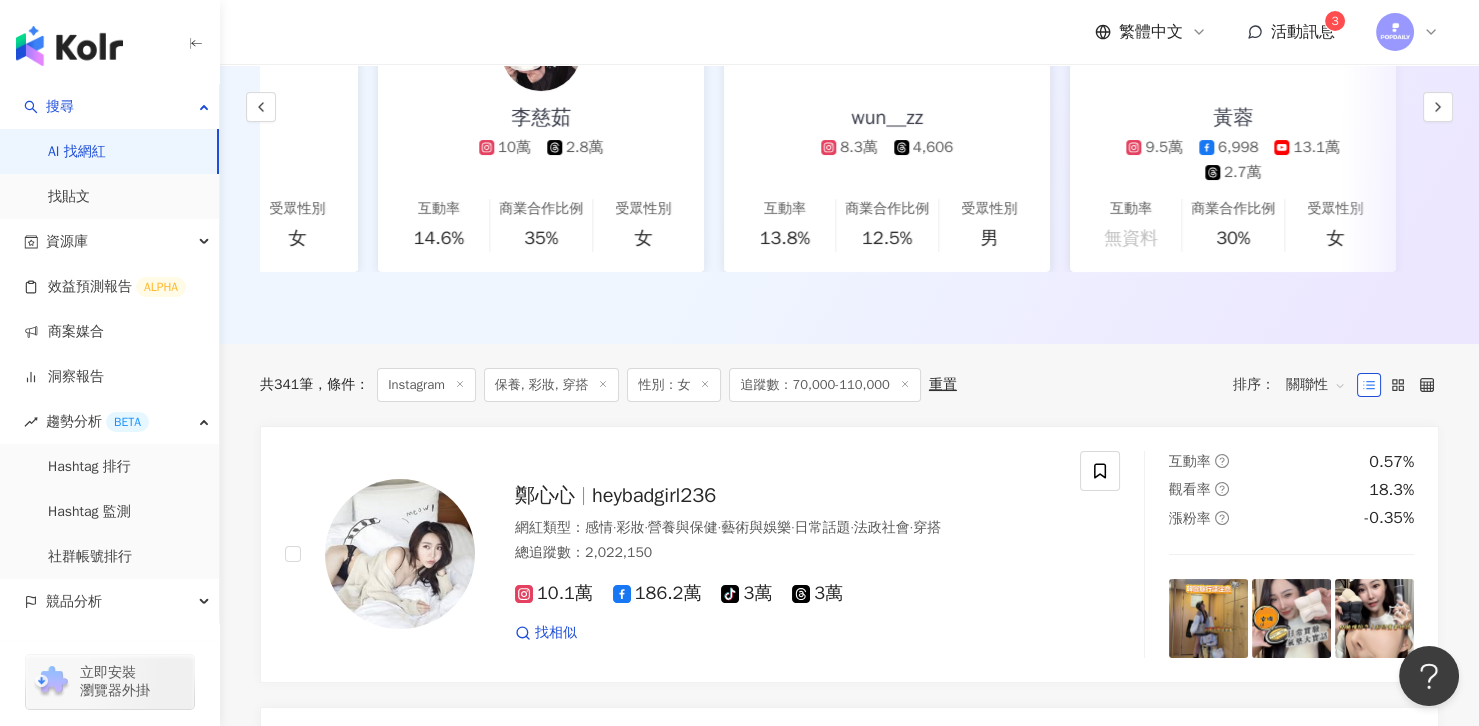 scroll, scrollTop: 422, scrollLeft: 0, axis: vertical 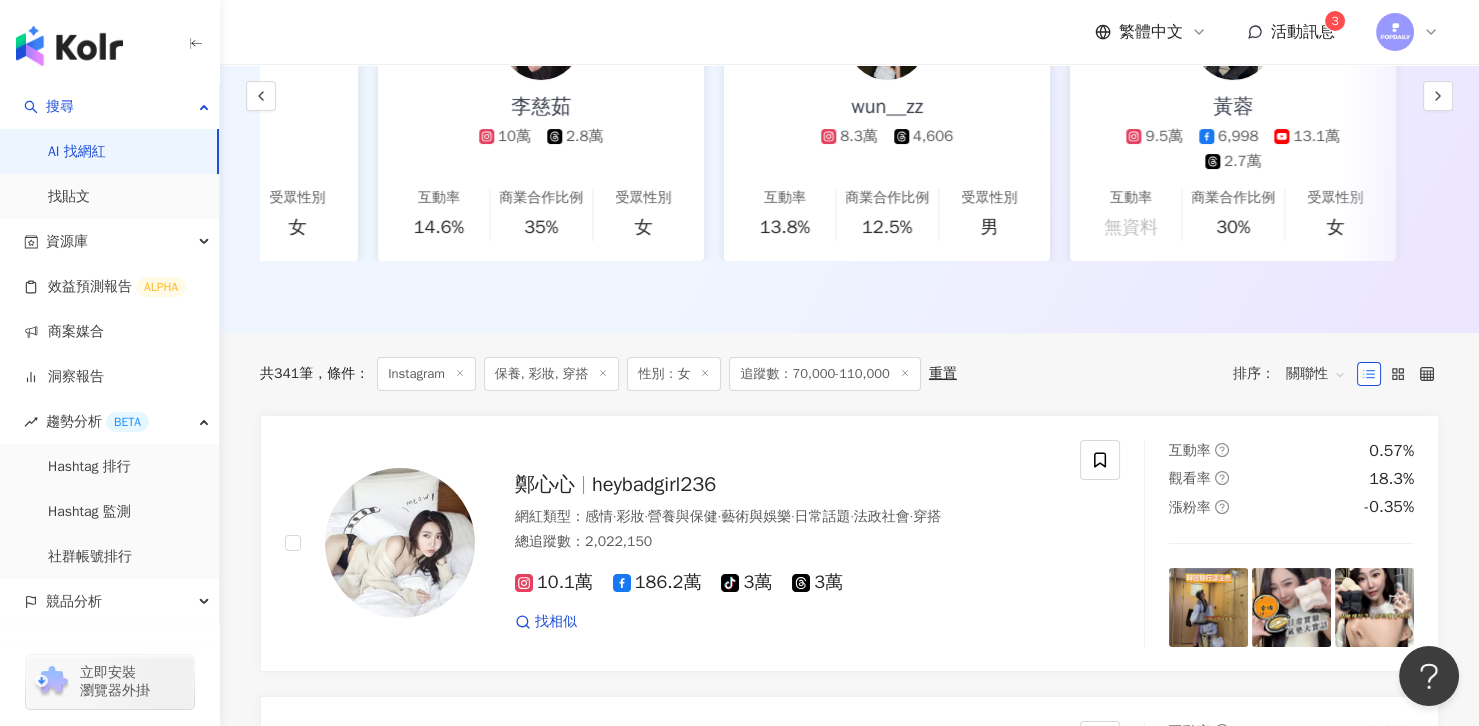 click on "保養, 彩妝, 穿搭" at bounding box center (552, 374) 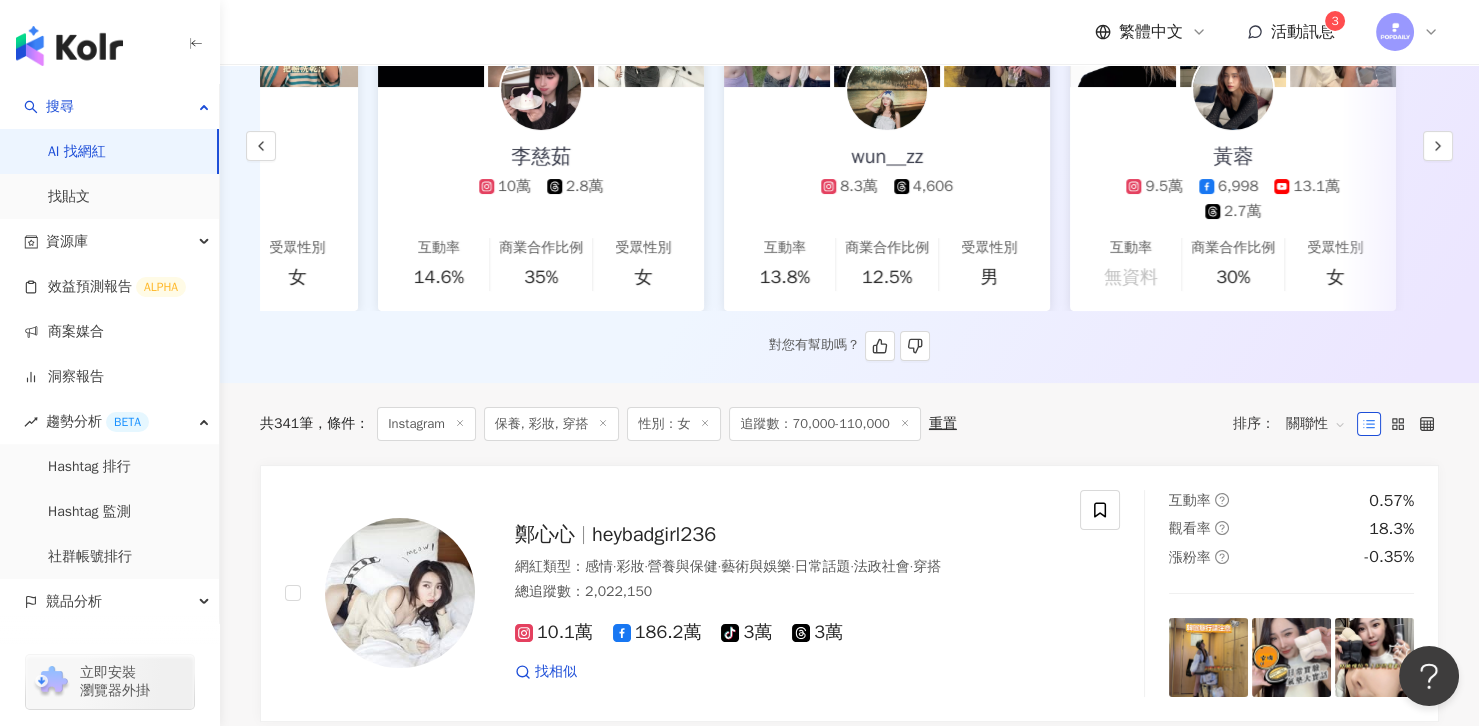 scroll, scrollTop: 0, scrollLeft: 0, axis: both 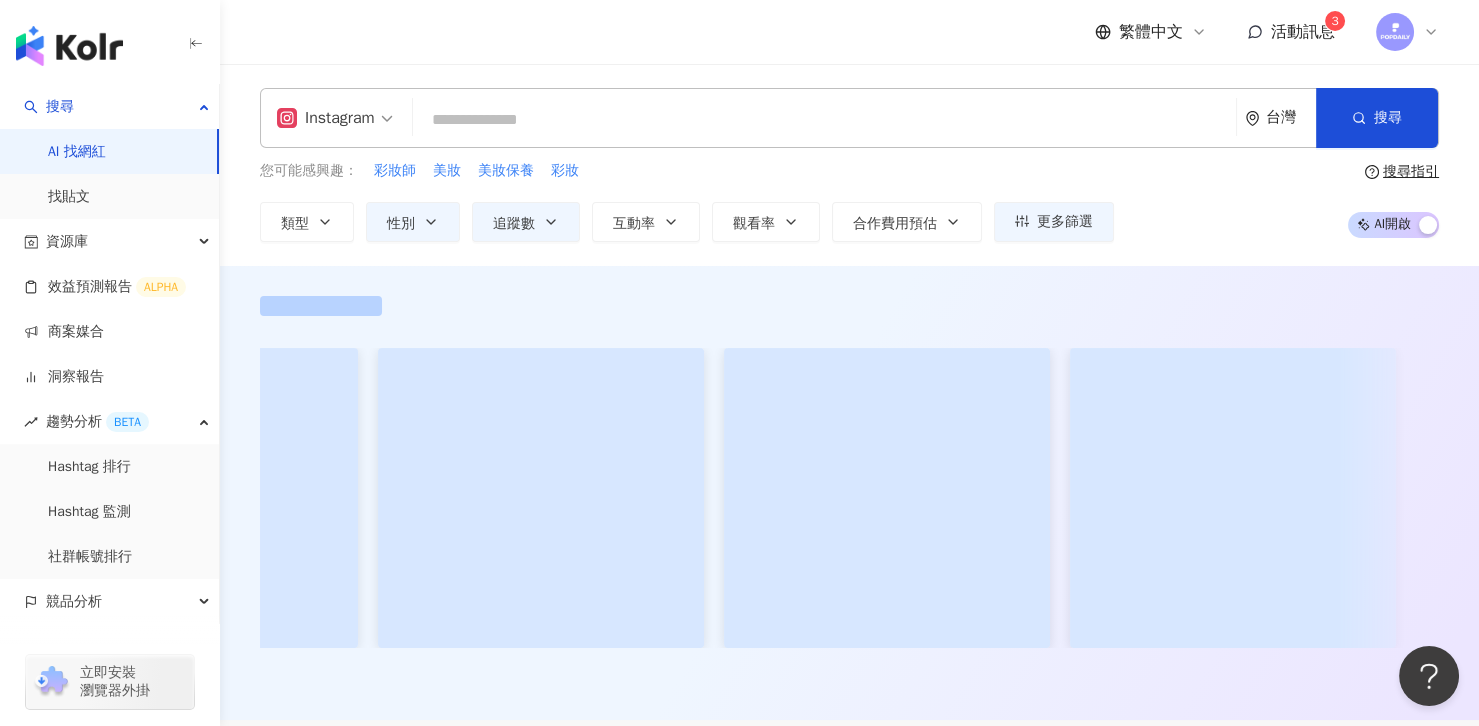 click on "Instagram 台灣 搜尋" at bounding box center [849, 118] 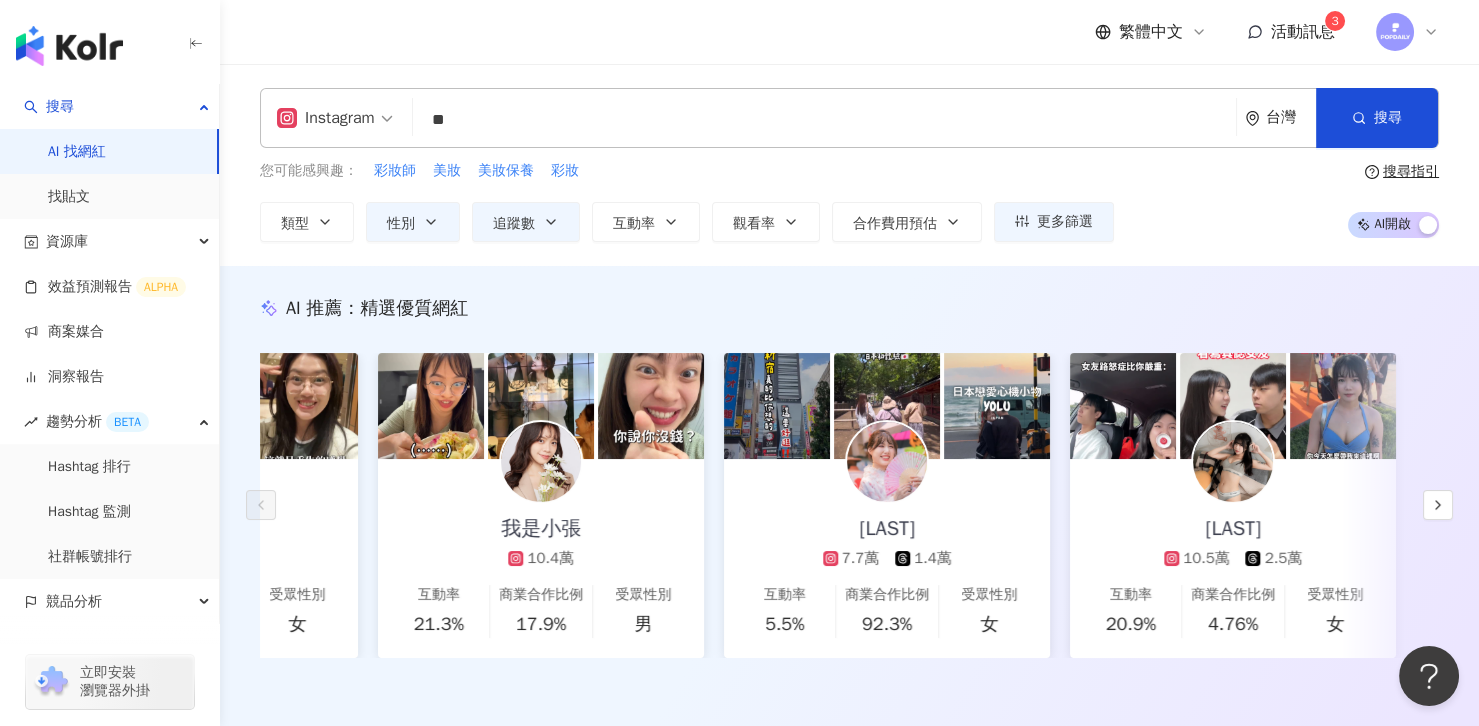 scroll, scrollTop: 0, scrollLeft: 0, axis: both 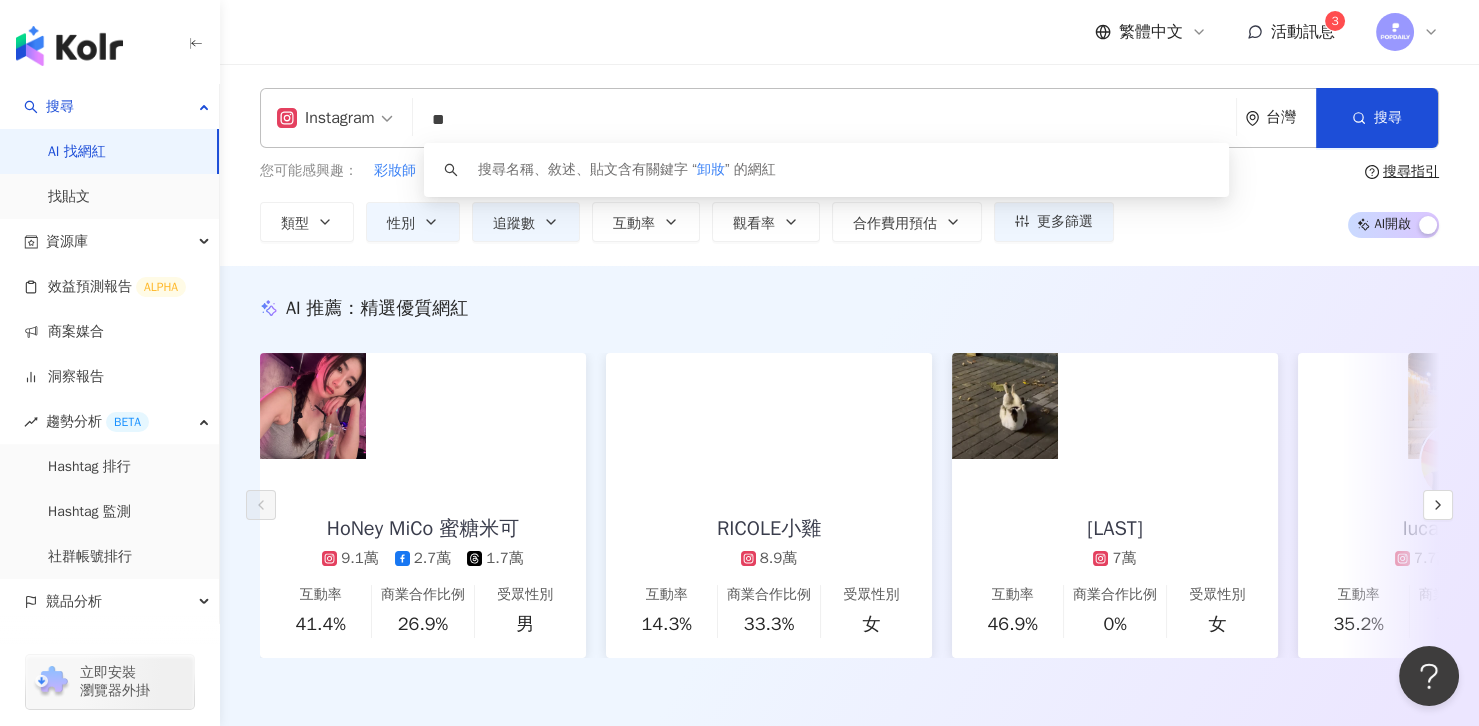 type on "*" 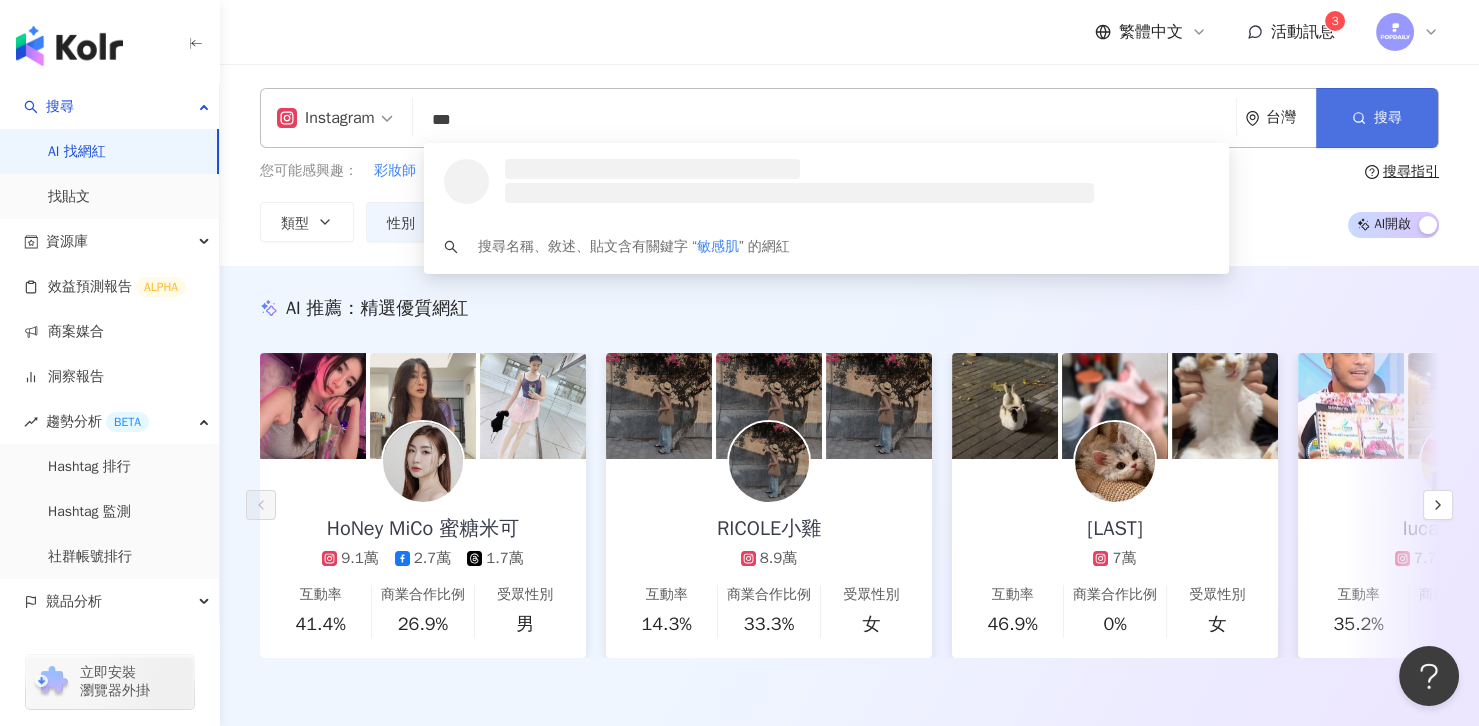 type on "***" 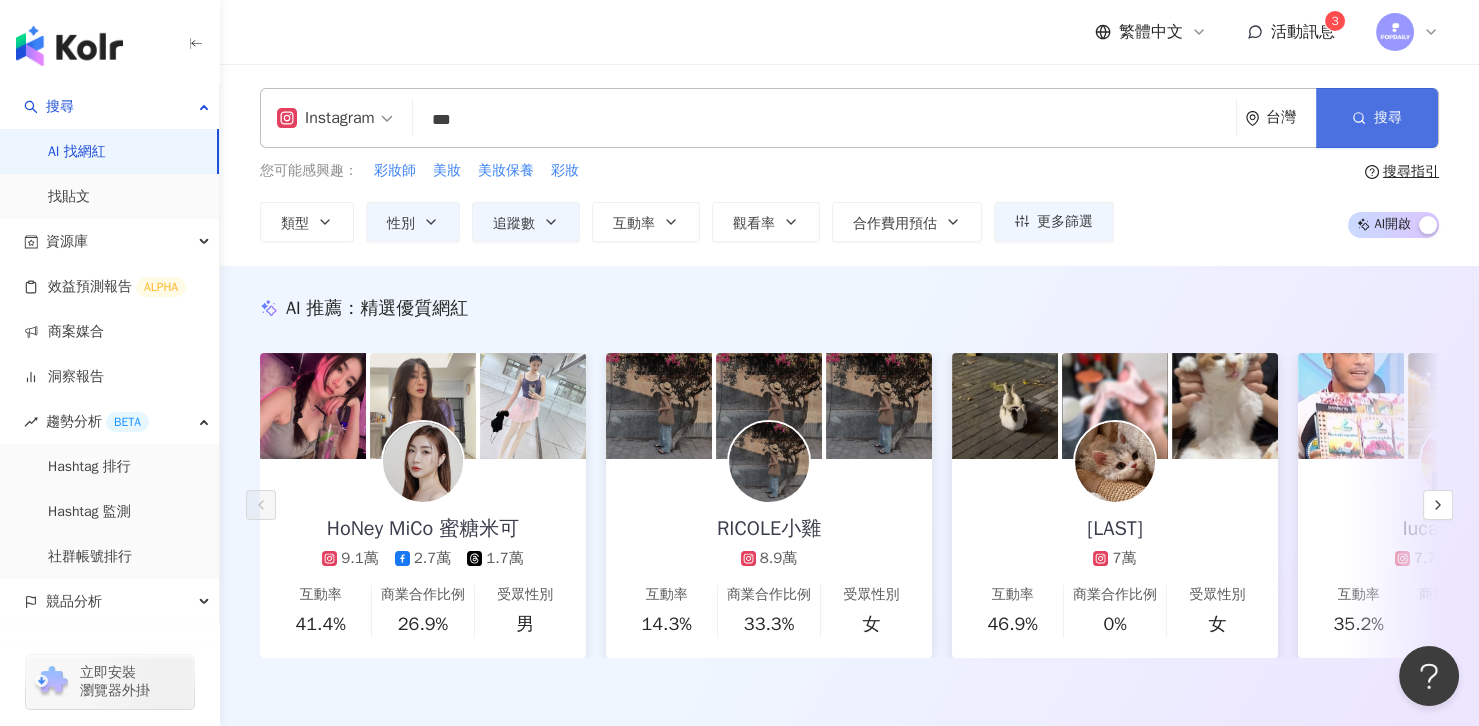 click on "搜尋" at bounding box center [1377, 118] 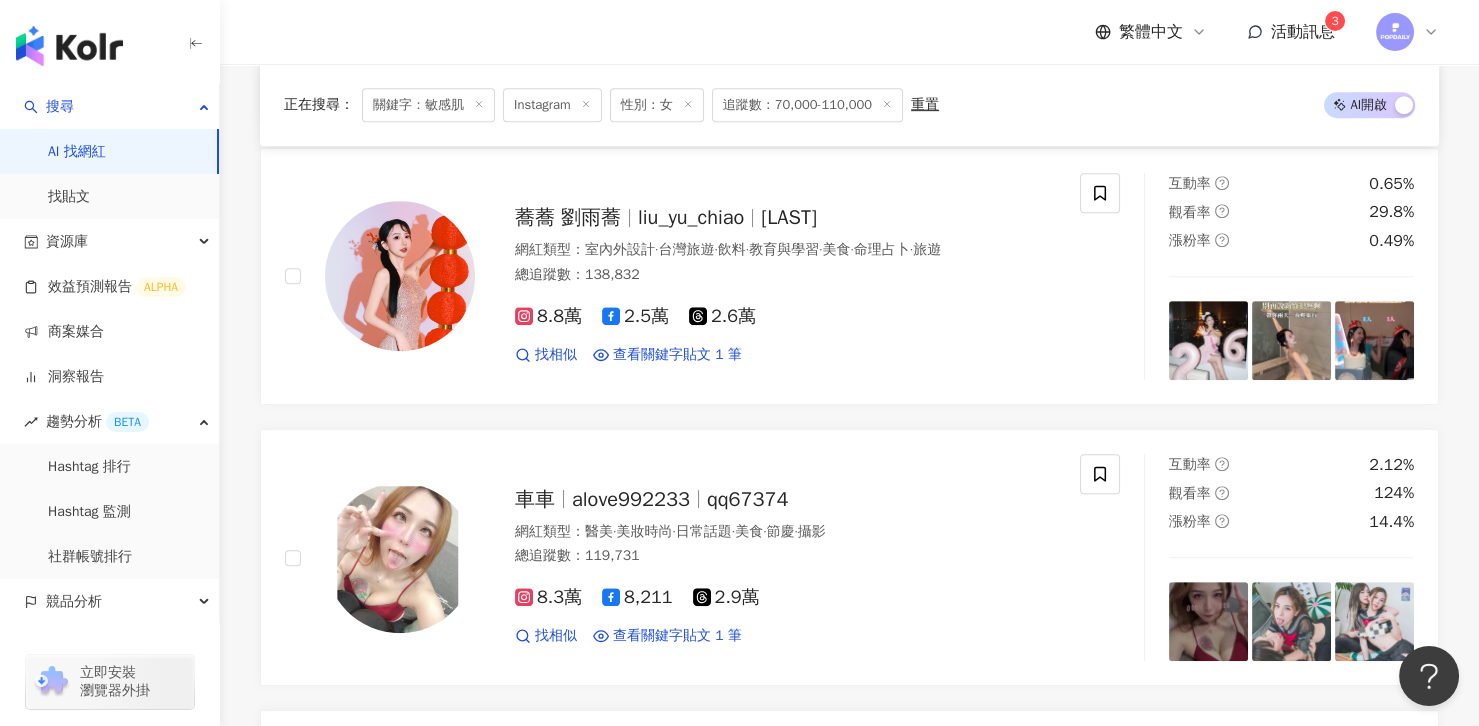 scroll, scrollTop: 1691, scrollLeft: 0, axis: vertical 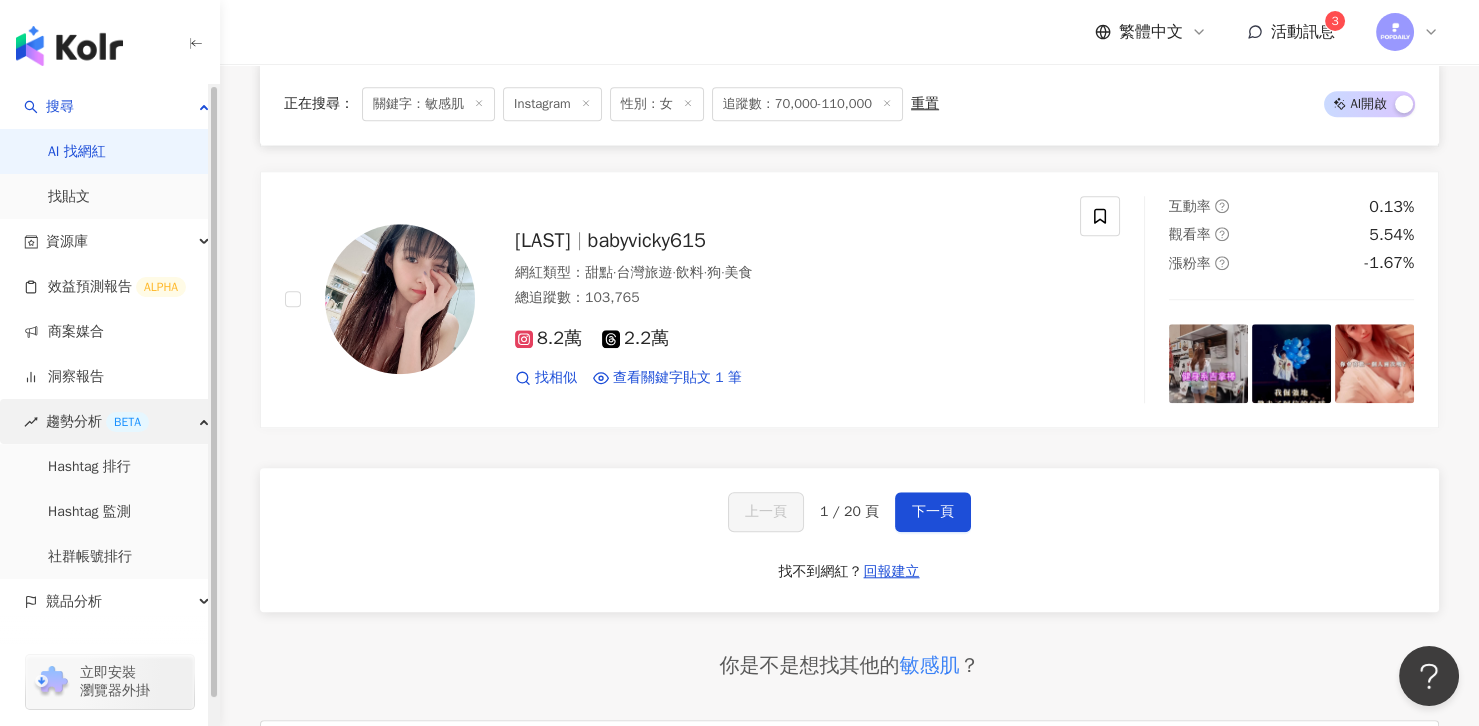 click on "趨勢分析 BETA" at bounding box center (109, 421) 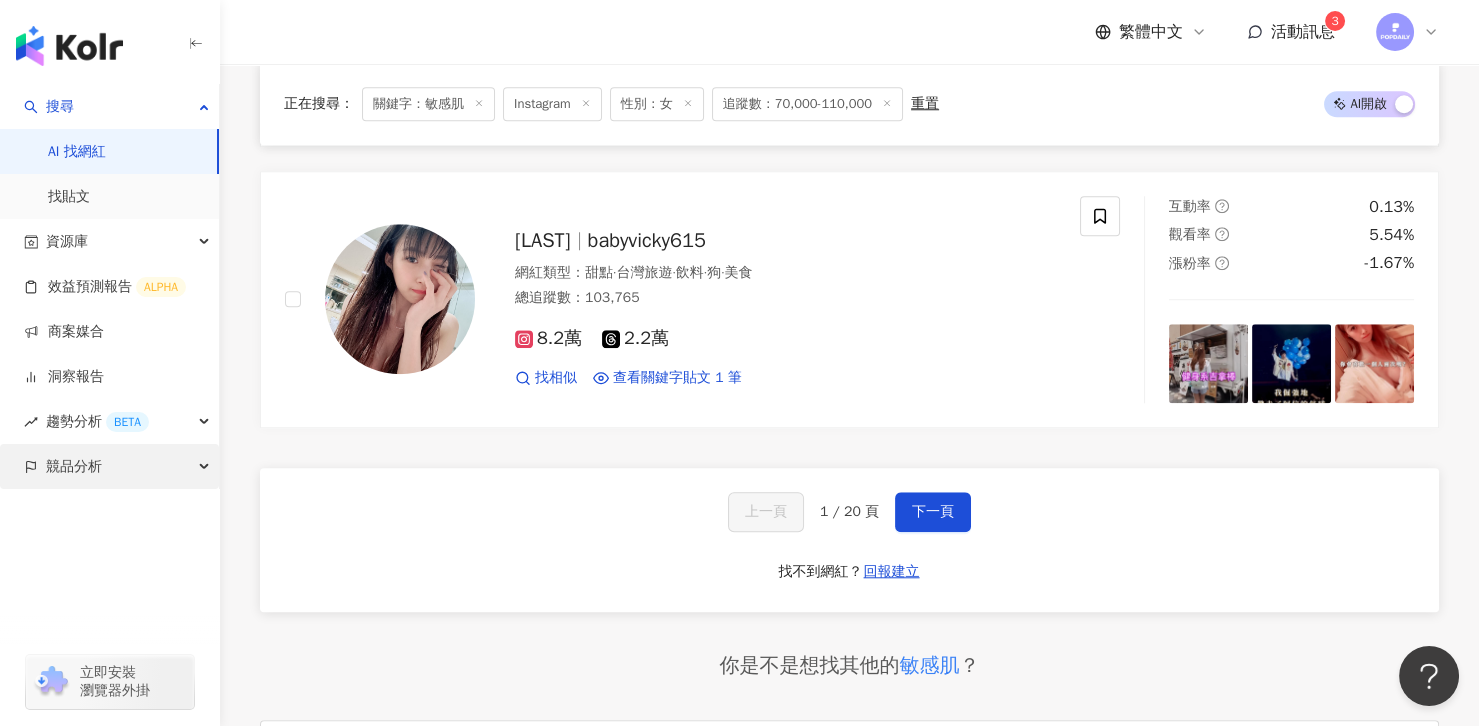 click on "競品分析" at bounding box center (109, 466) 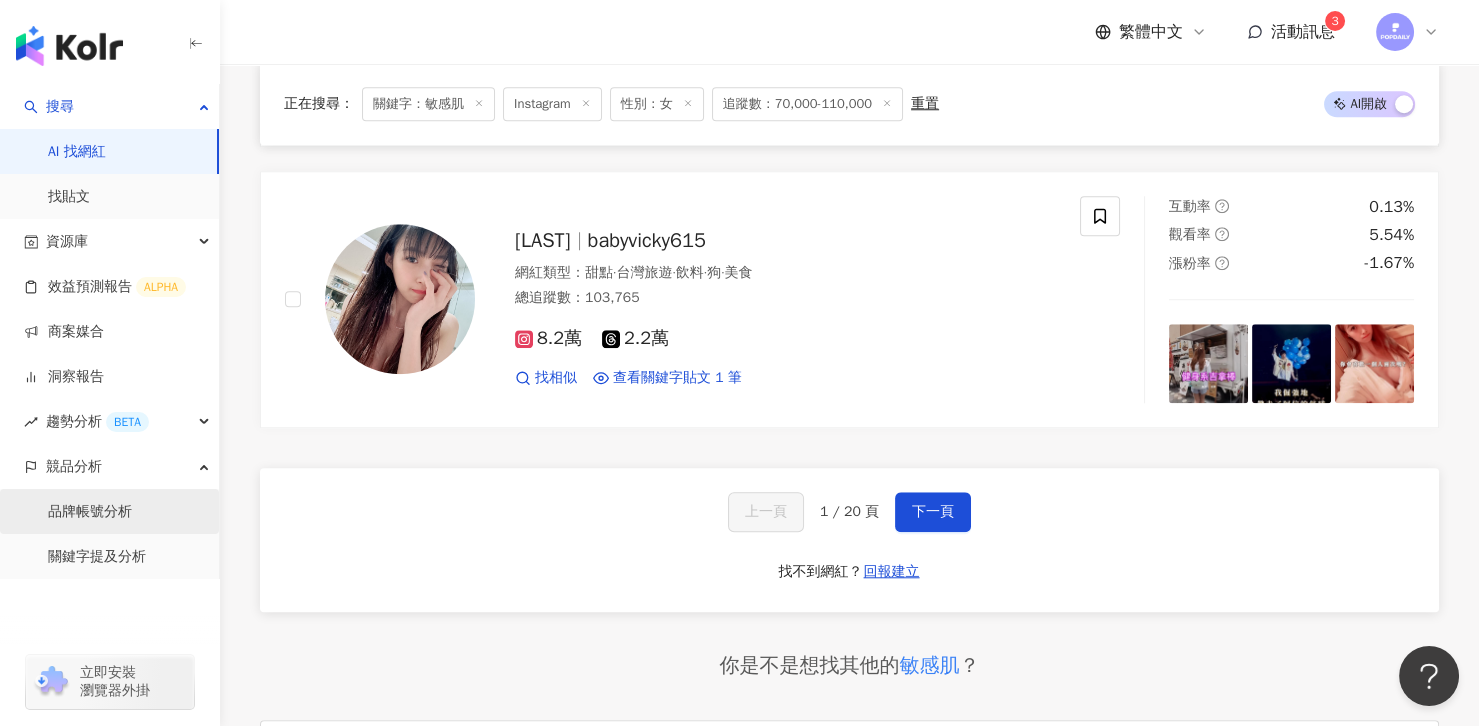click on "品牌帳號分析" at bounding box center [90, 512] 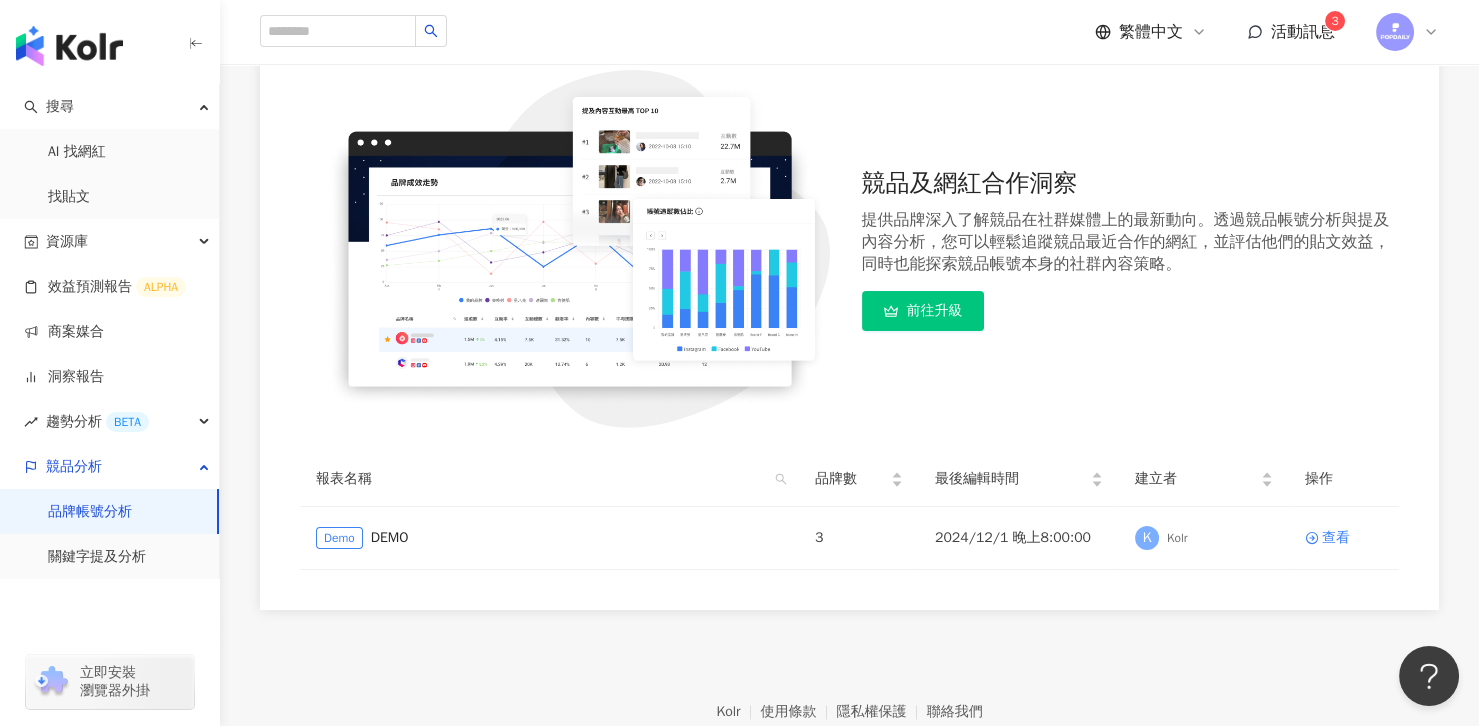 scroll, scrollTop: 201, scrollLeft: 0, axis: vertical 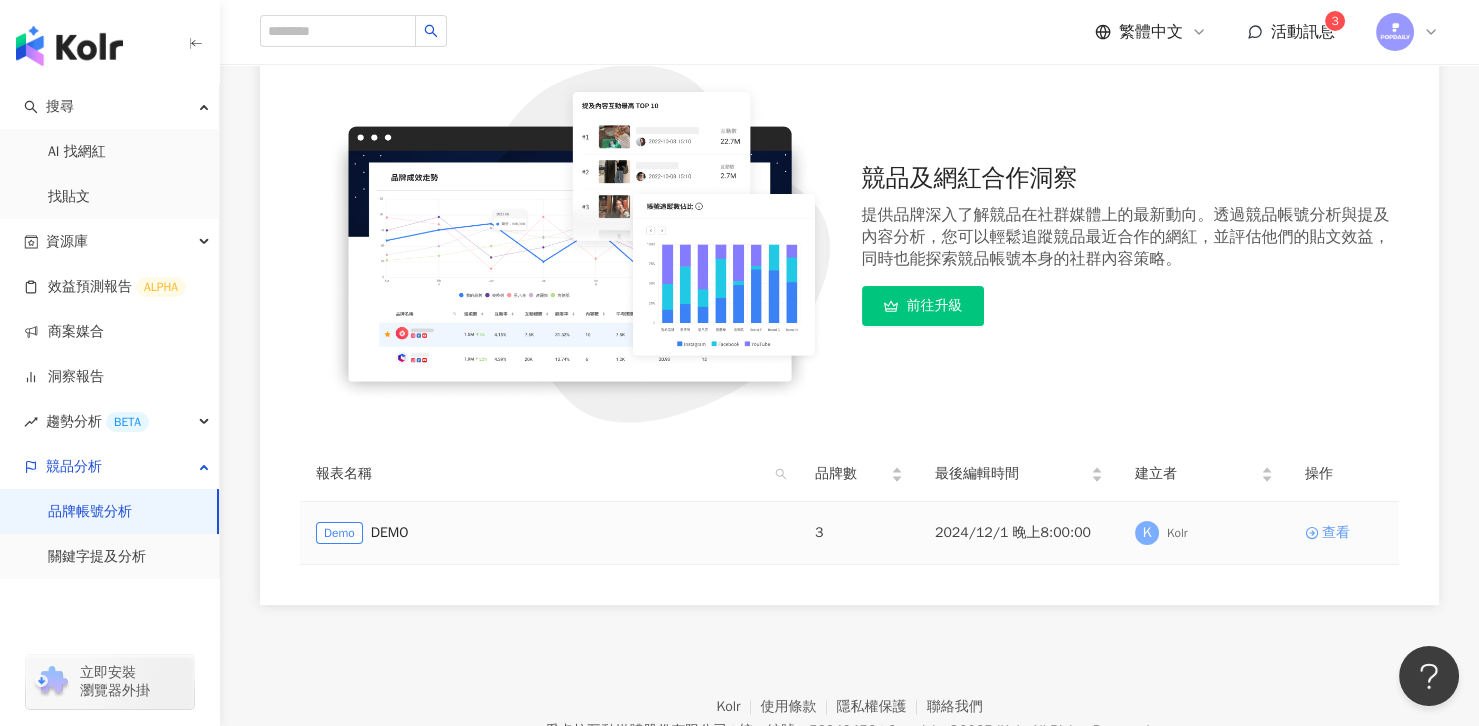click on "查看" at bounding box center (1336, 533) 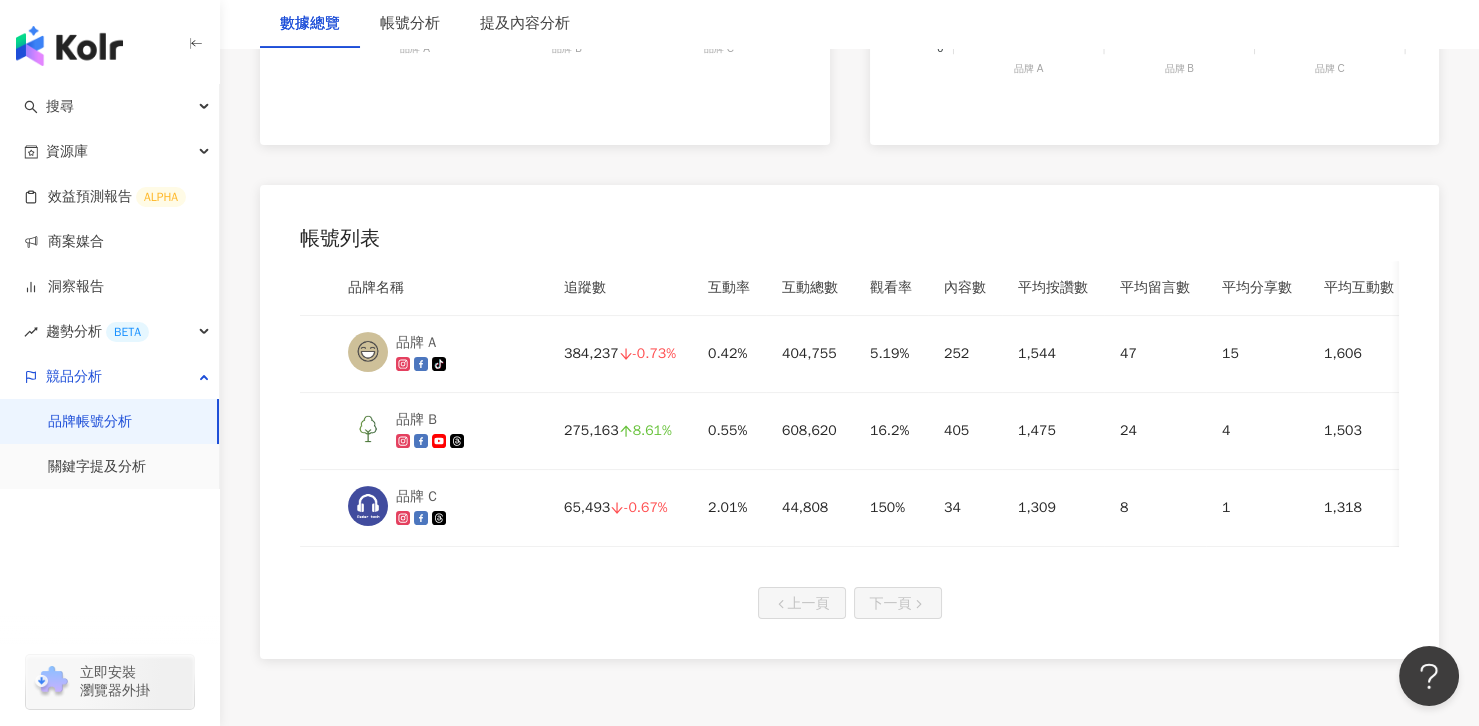 scroll, scrollTop: 876, scrollLeft: 0, axis: vertical 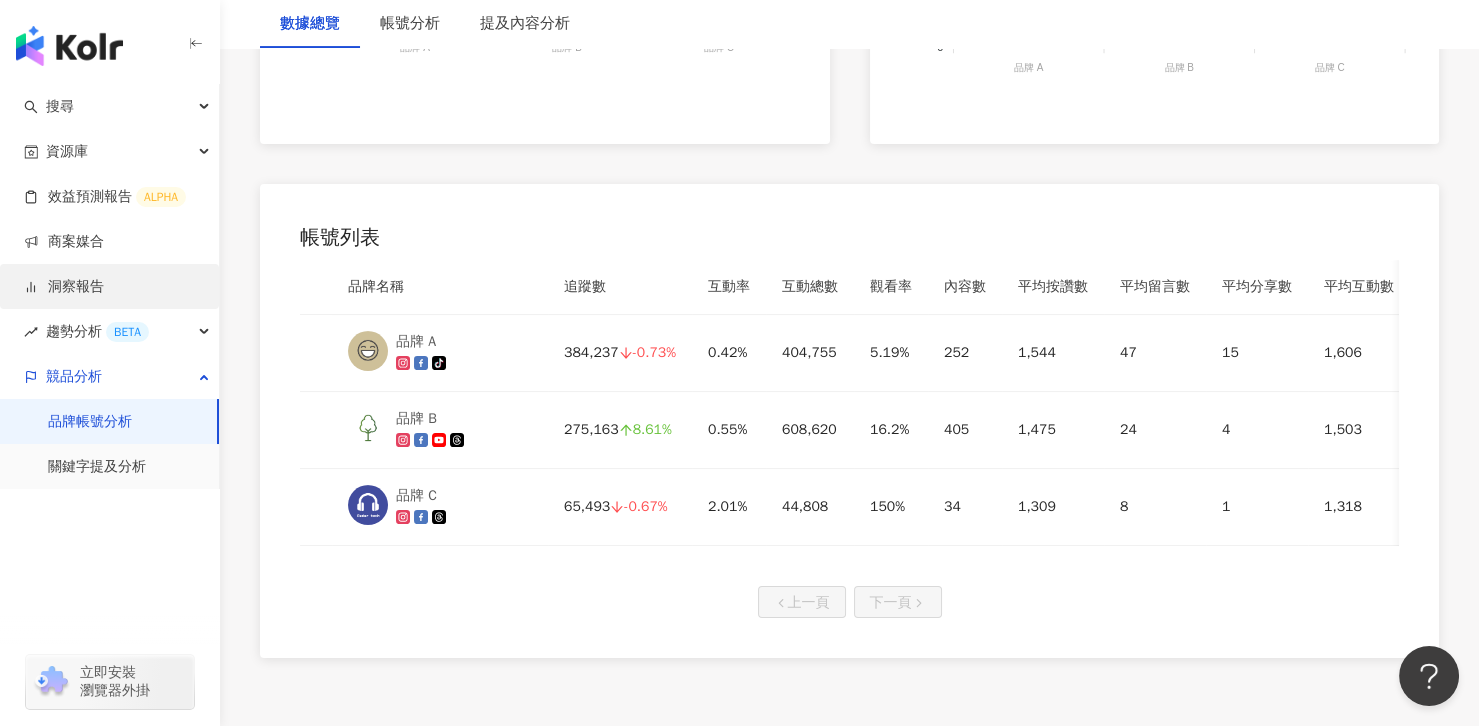 click on "洞察報告" at bounding box center (64, 287) 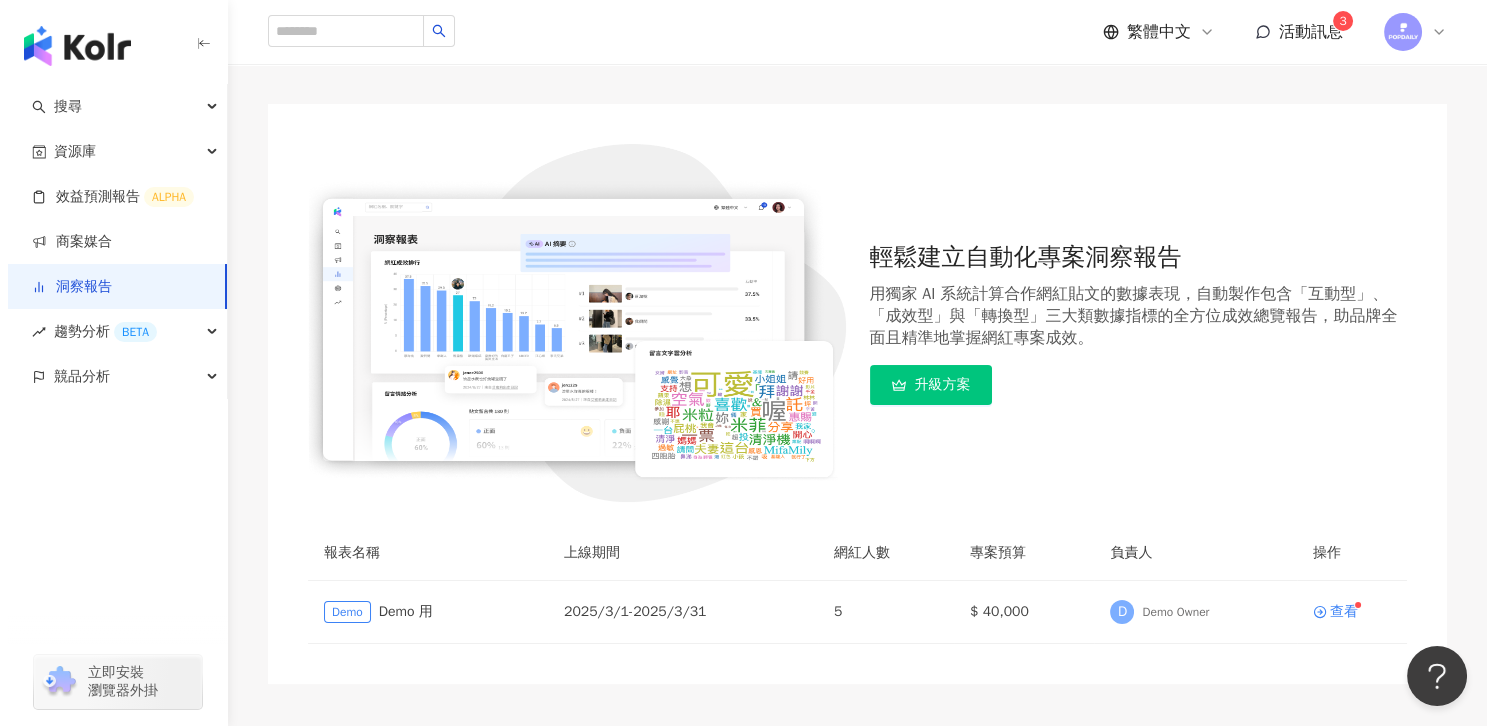 scroll, scrollTop: 130, scrollLeft: 0, axis: vertical 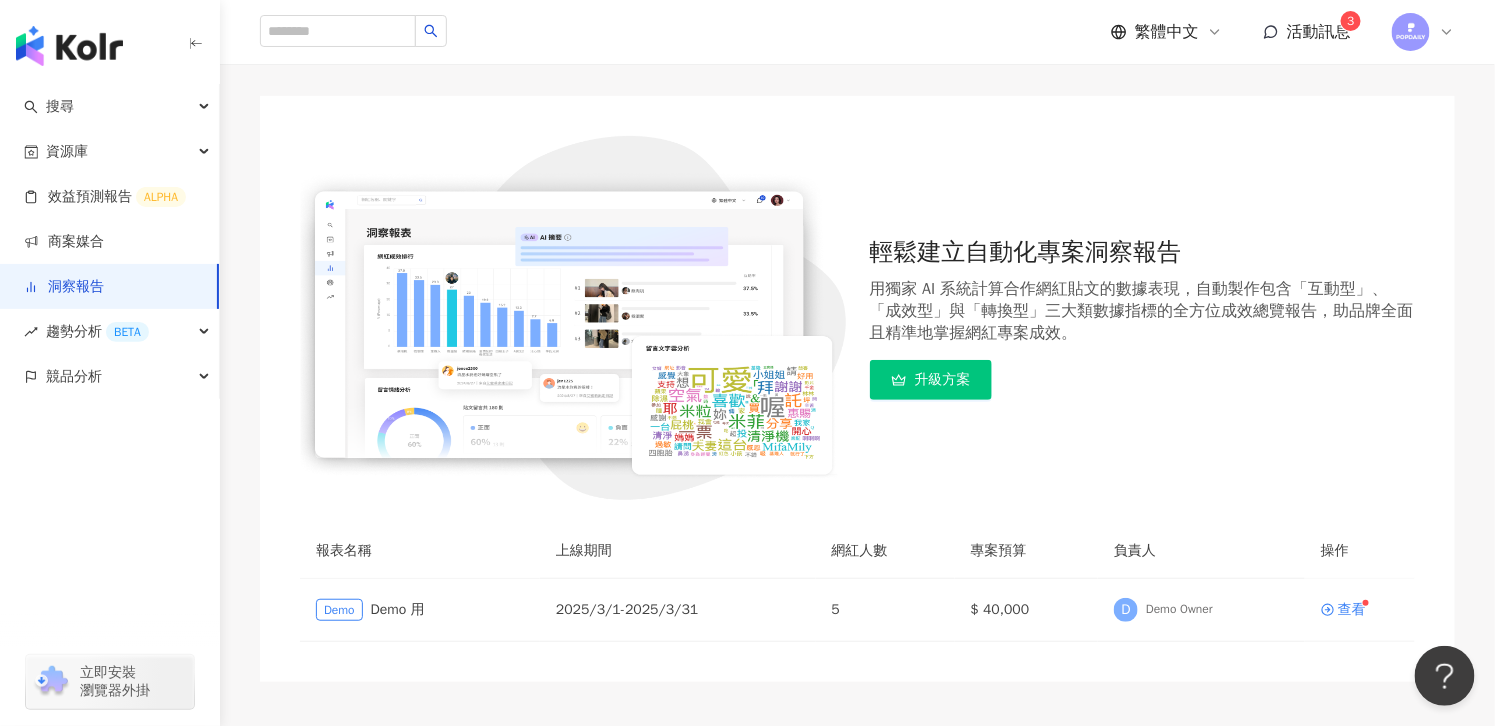 click 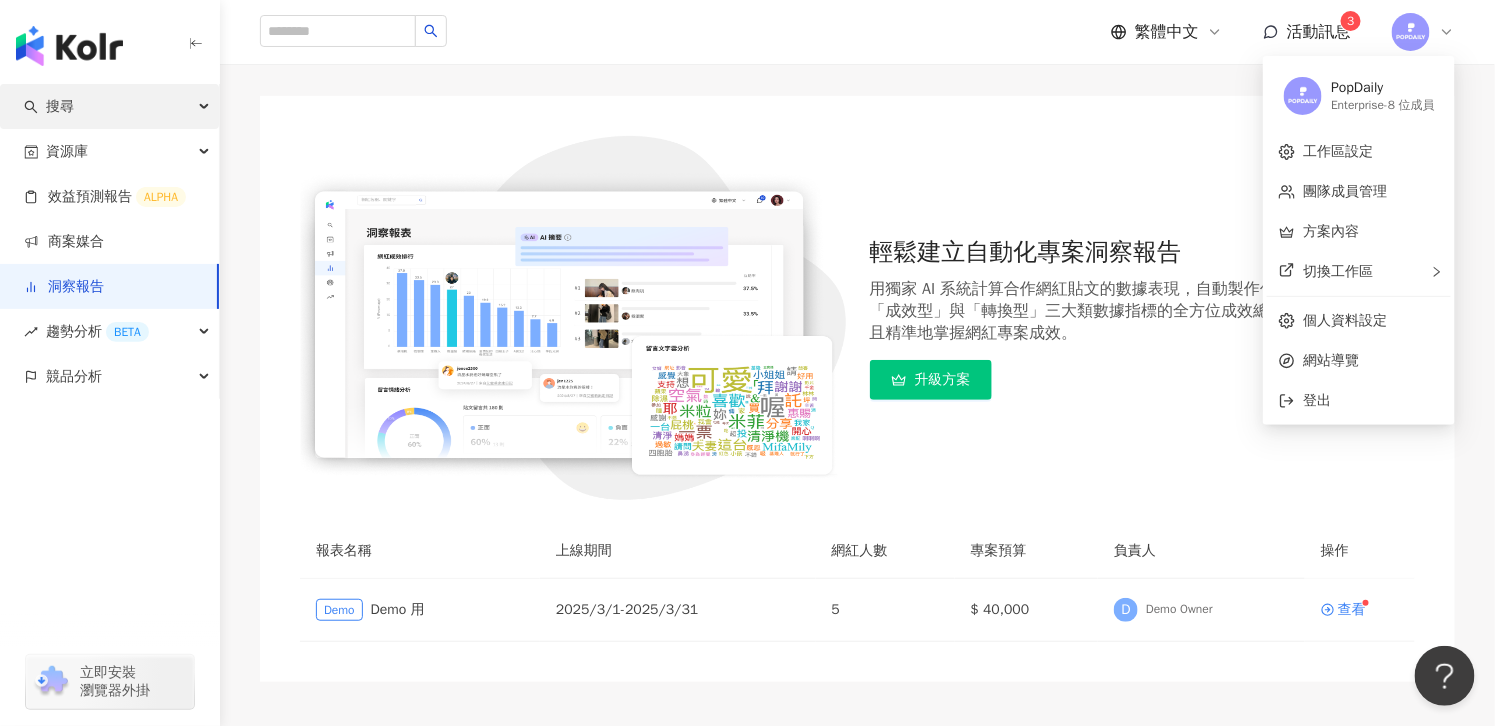 click on "搜尋" at bounding box center (109, 106) 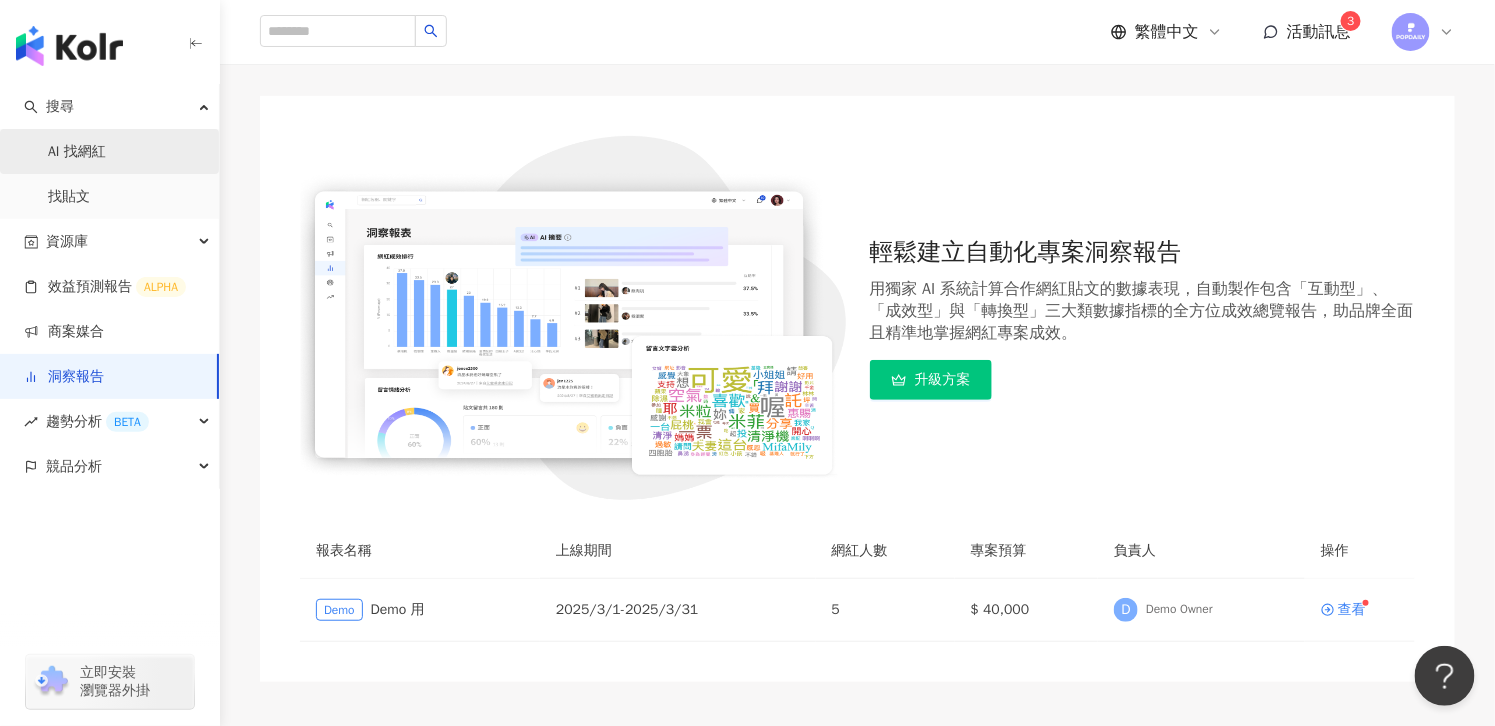 click on "AI 找網紅" at bounding box center (77, 152) 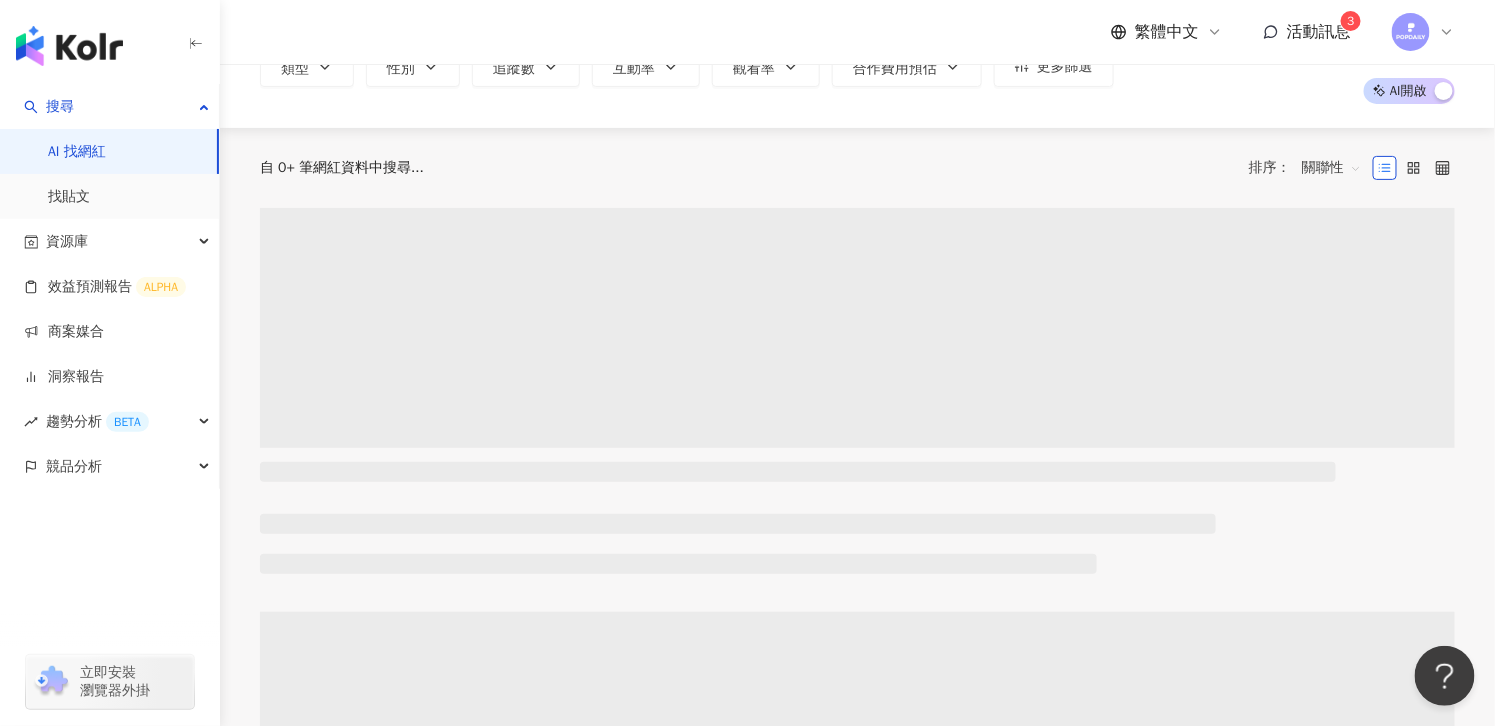 scroll, scrollTop: 0, scrollLeft: 0, axis: both 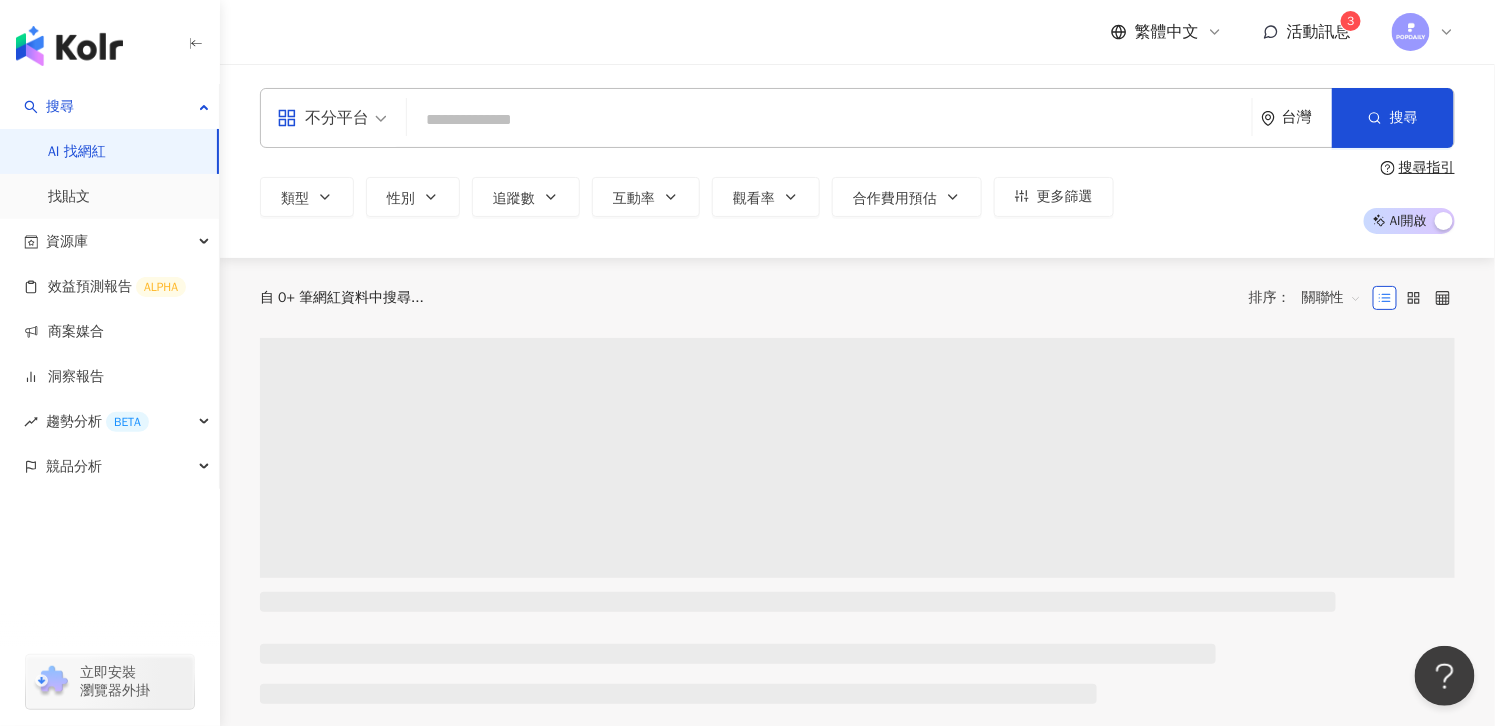 click on "不分平台" at bounding box center [332, 118] 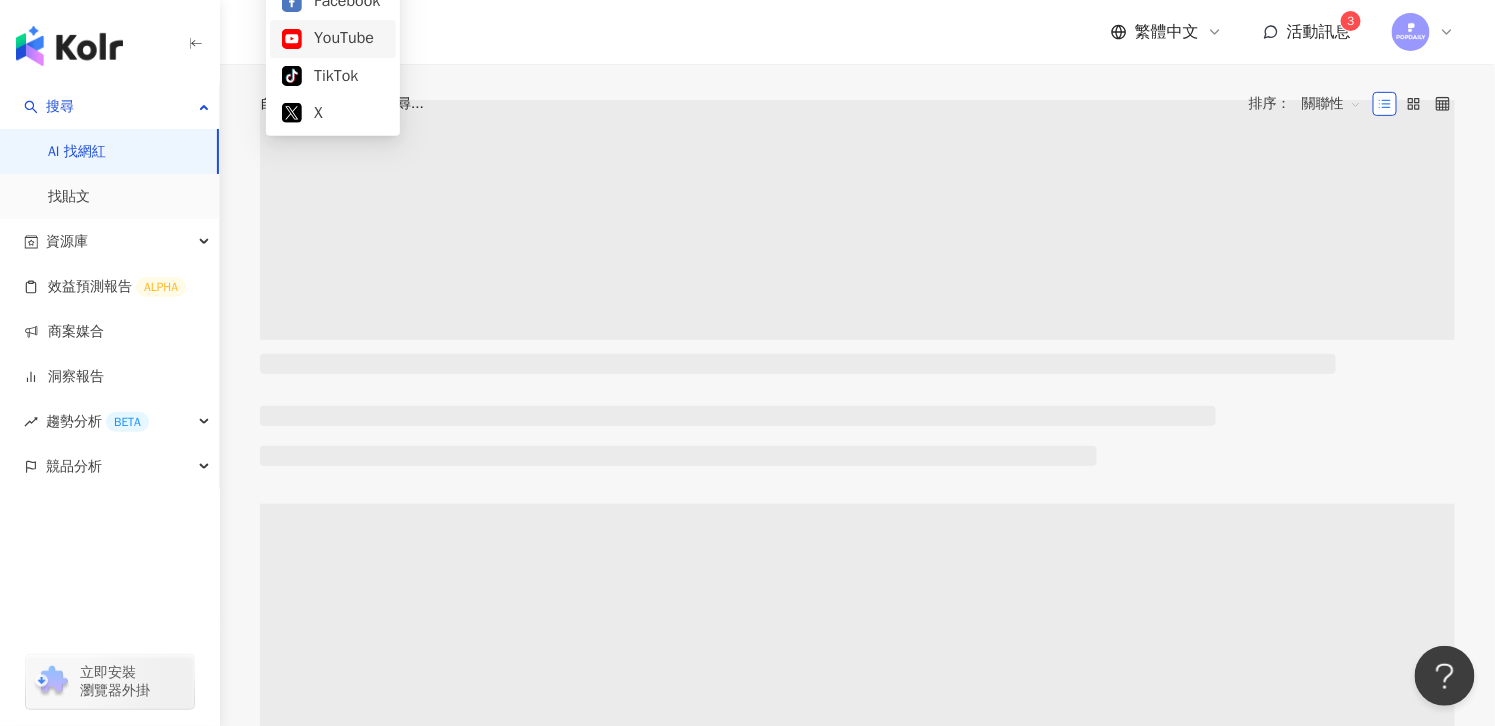 scroll, scrollTop: 0, scrollLeft: 0, axis: both 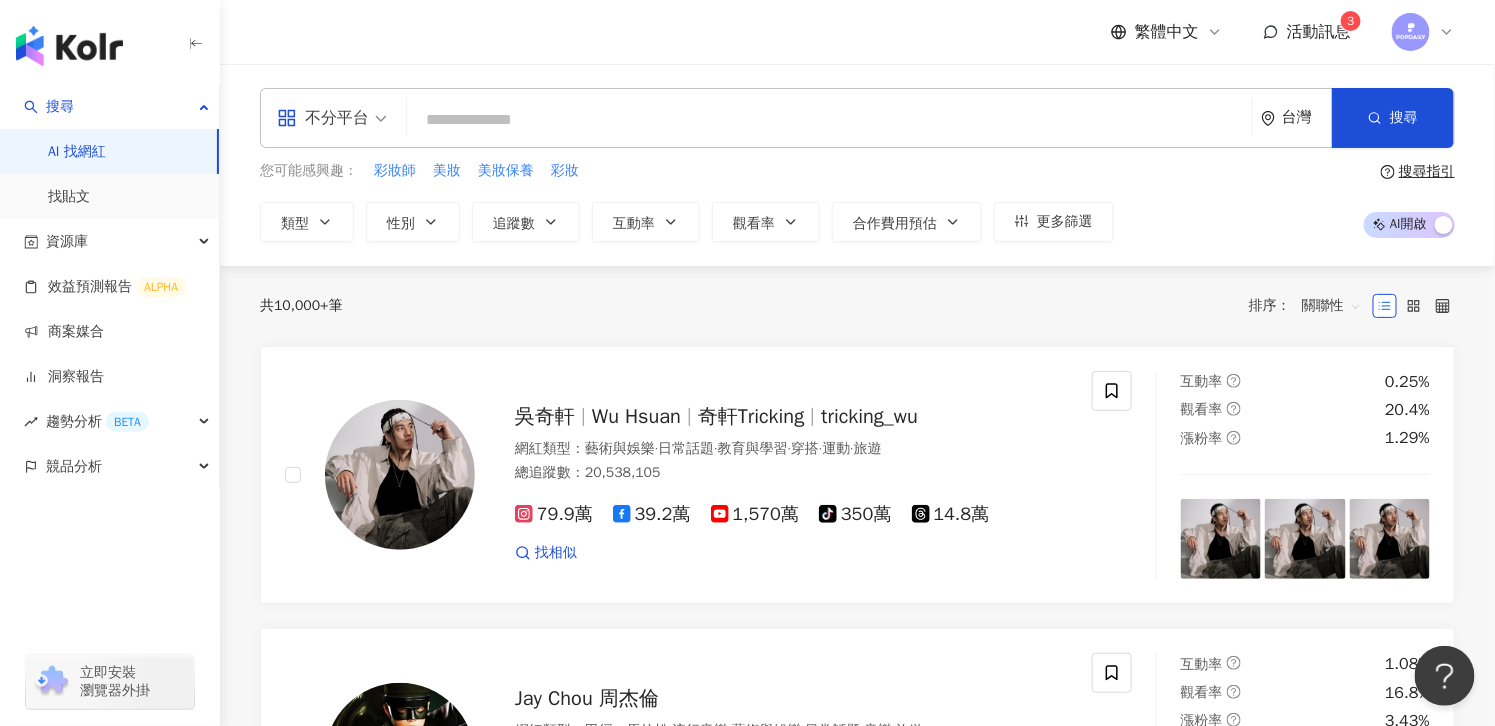 click on "共  10,000+  筆 排序： 關聯性" at bounding box center [857, 306] 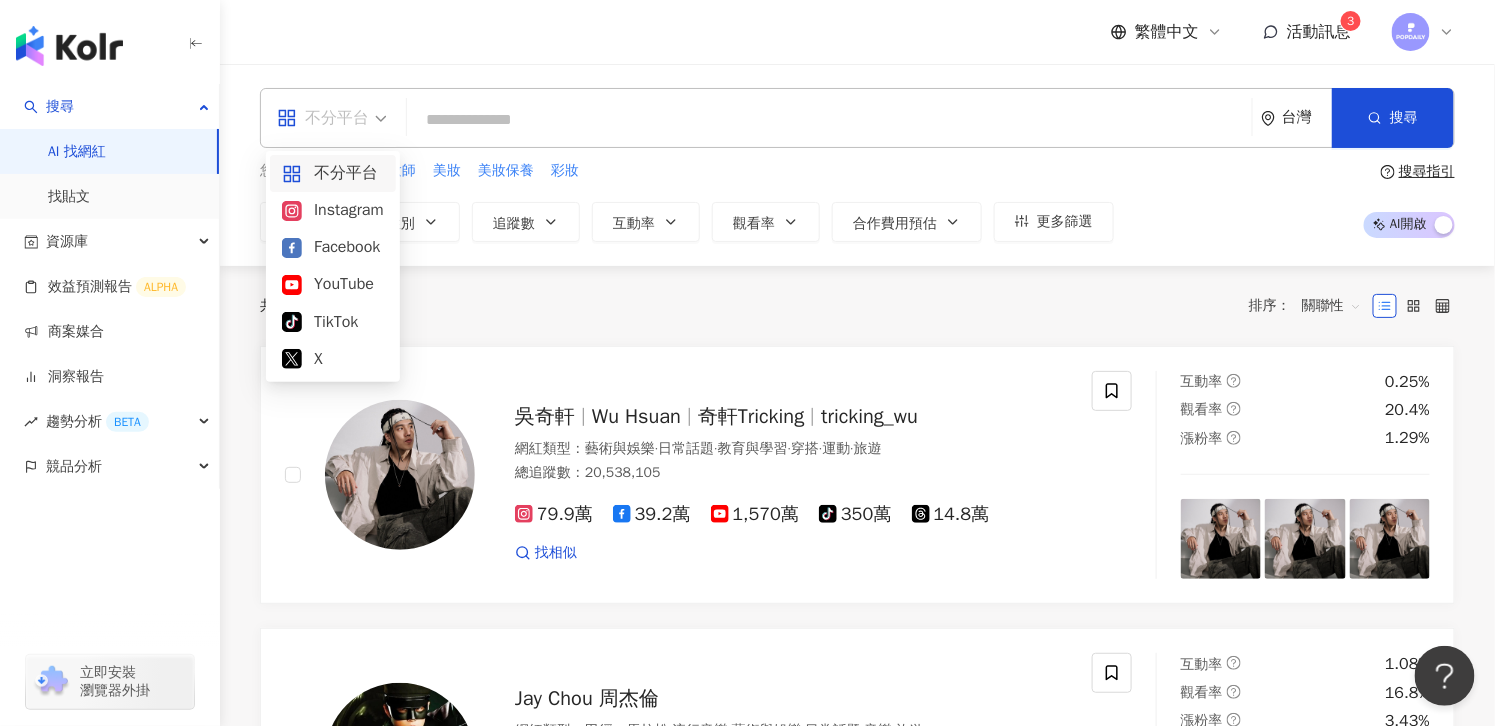 click on "不分平台" at bounding box center (323, 118) 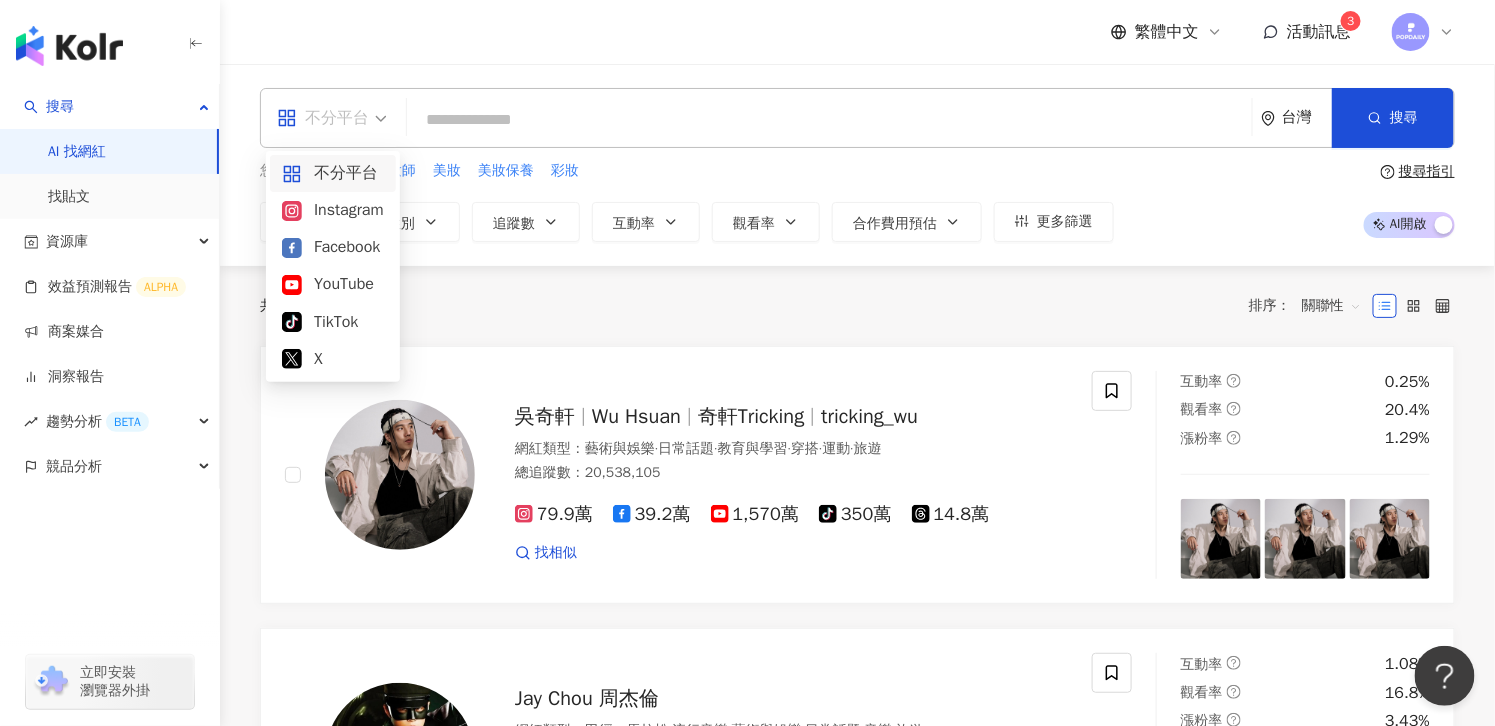 click on "共  10,000+  筆 排序： 關聯性" at bounding box center (857, 306) 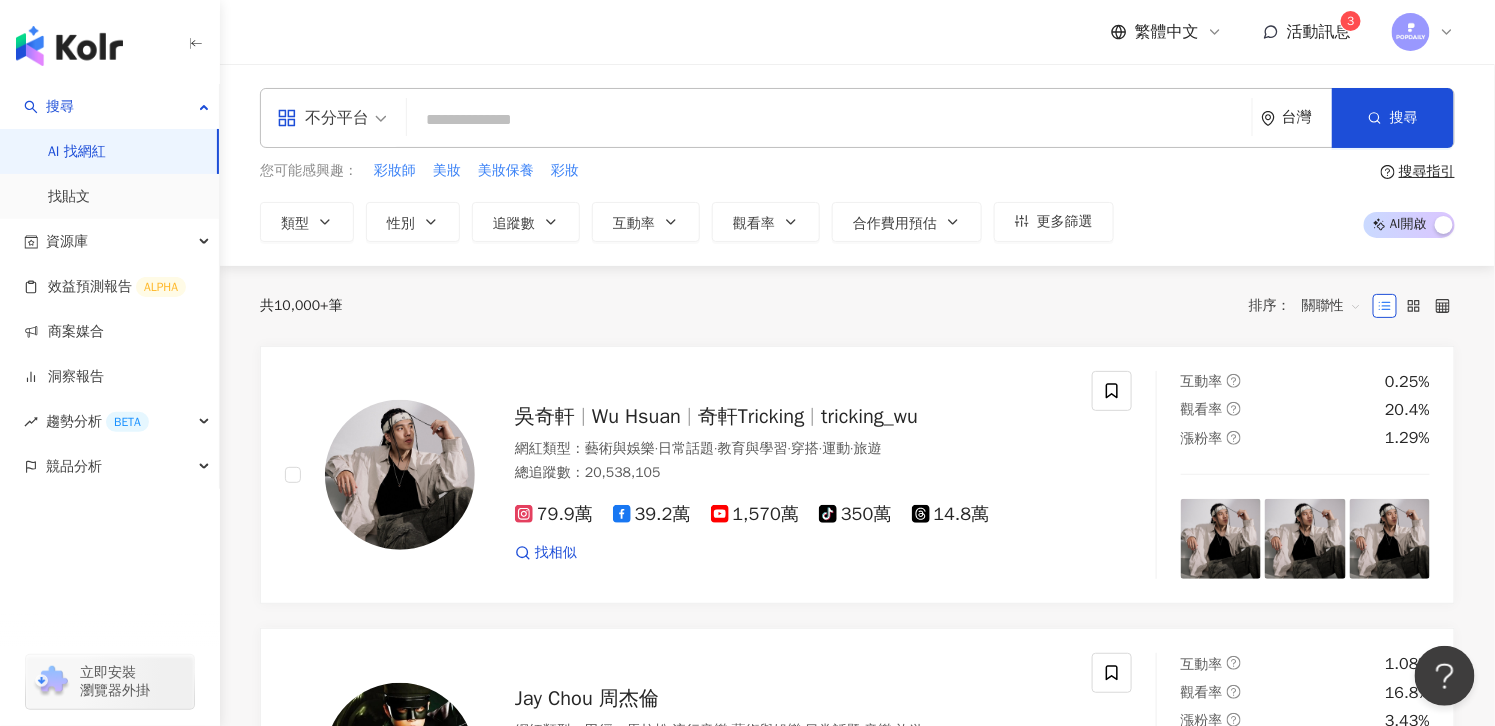 click on "您可能感興趣： 彩妝師  美妝  美妝保養  彩妝  類型 性別 追蹤數 互動率 觀看率 合作費用預估  更多篩選 搜尋指引 AI  開啟 AI  關閉" at bounding box center (857, 201) 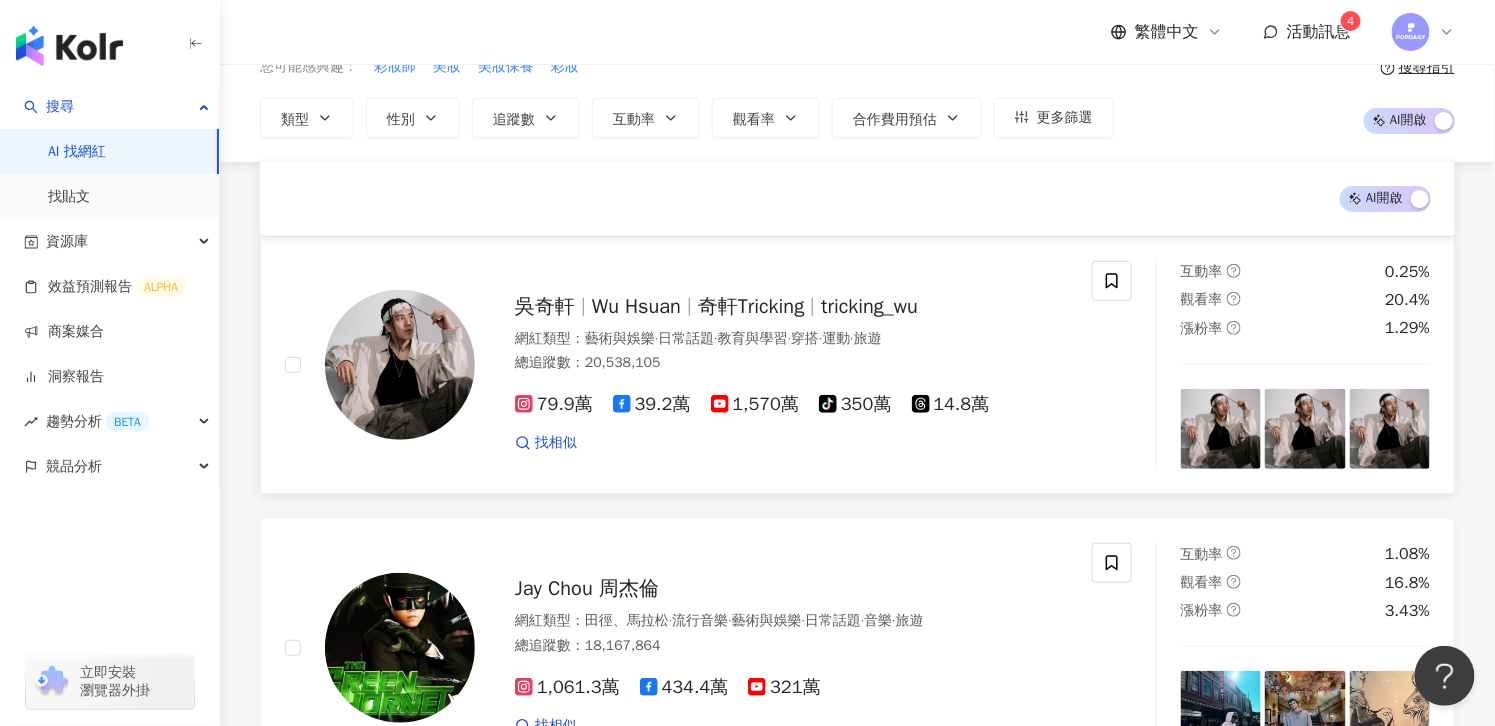 scroll, scrollTop: 267, scrollLeft: 0, axis: vertical 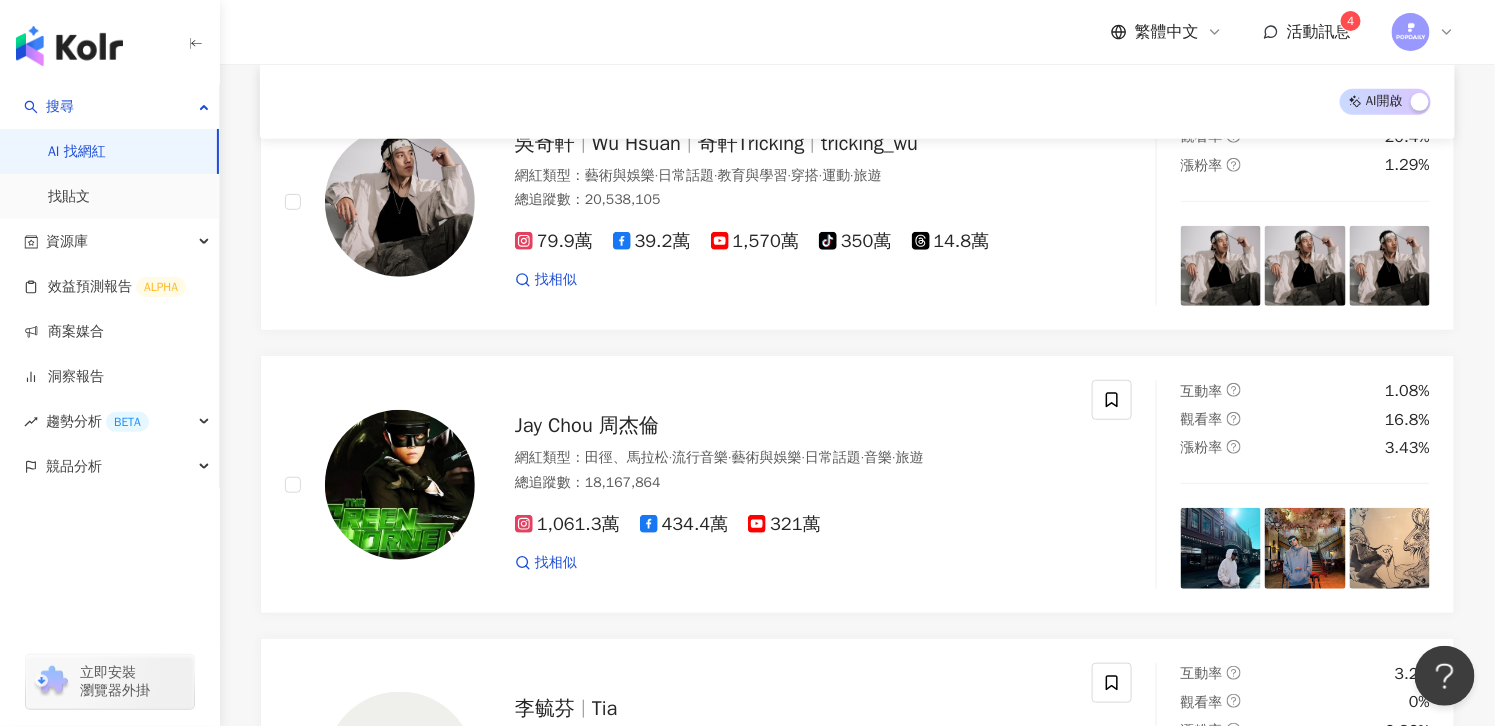 click on "AI  開啟 AI  關閉 [FIRST] [LAST] [LAST] [FIRST] 網紅類型 ： 藝術與娛樂  ·  日常話題  ·  教育與學習  ·  穿搭  ·  運動  ·  旅遊 總追蹤數 ： 20,538,105 79.9萬 39.2萬 1,570萬 tiktok-icon 350萬 14.8萬 找相似 互動率 0.25% 觀看率 20.4% 漲粉率 1.29% [FIRST] [LAST] 網紅類型 ： 田徑、馬拉松  ·  流行音樂  ·  藝術與娛樂  ·  日常話題  ·  音樂  ·  旅遊 總追蹤數 ： 18,167,864 1,061.3萬 434.4萬 321萬 找相似 互動率 1.08% 觀看率 16.8% 漲粉率 3.43% [LAST] [FIRST] [LAST] 網紅類型 ： 無 總追蹤數 ： 12,373,209 980.8萬 256.5萬 找相似 互動率 3.2% 觀看率 0% 漲粉率 -6.82% Travel Thirsty  網紅類型 ： 日常話題  ·  美食 總追蹤數 ： 10,408,798 12.9萬 214萬 814萬 找相似 互動率 0.04% 觀看率 5.94% 漲粉率 0.25% [LAST] and [LAST] 網紅類型 ： 藝術與娛樂 總追蹤數 ： 7,950,000 795萬 互動率 0.01% 觀看率 1.85% 漲粉率 -0.13% [LAST] and [LAST] ： ：" at bounding box center (857, 1975) 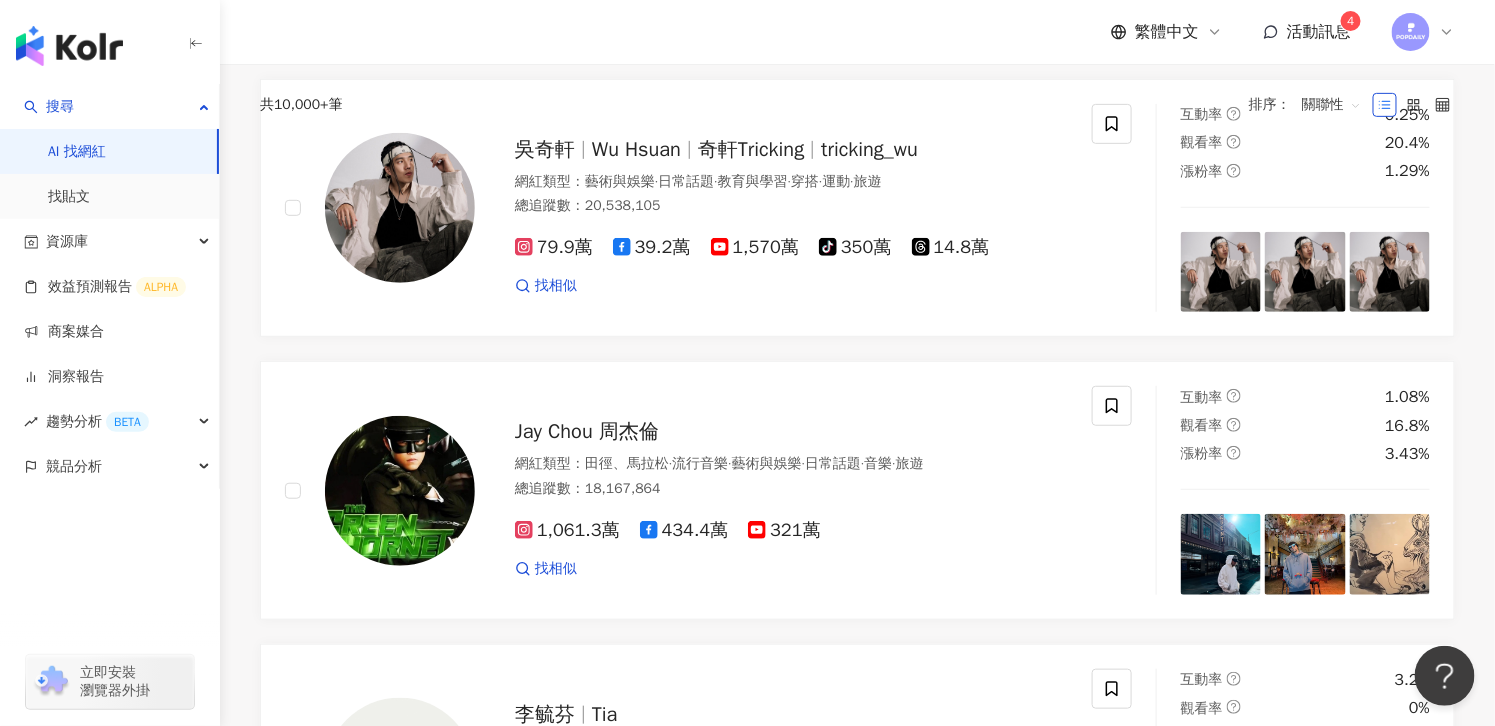 scroll, scrollTop: 0, scrollLeft: 0, axis: both 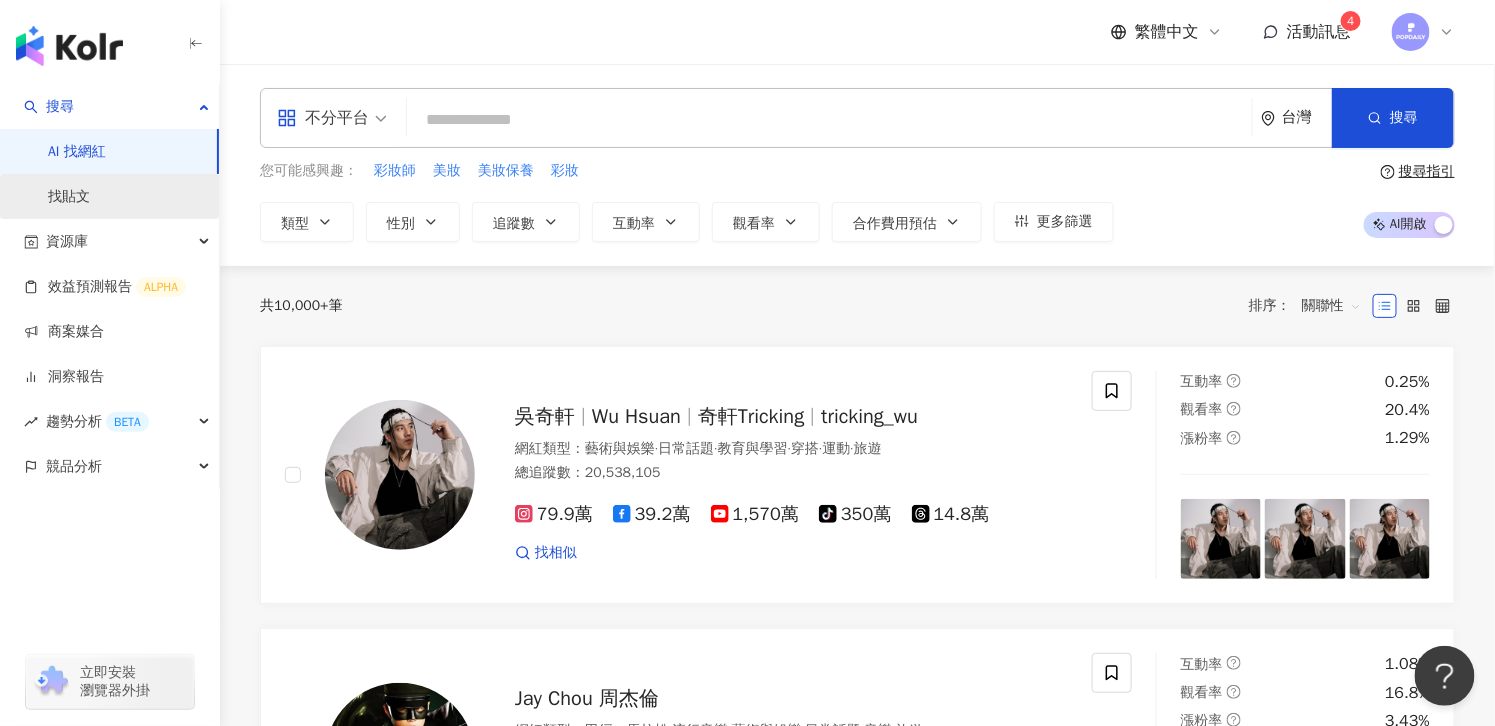 click on "找貼文" at bounding box center [69, 197] 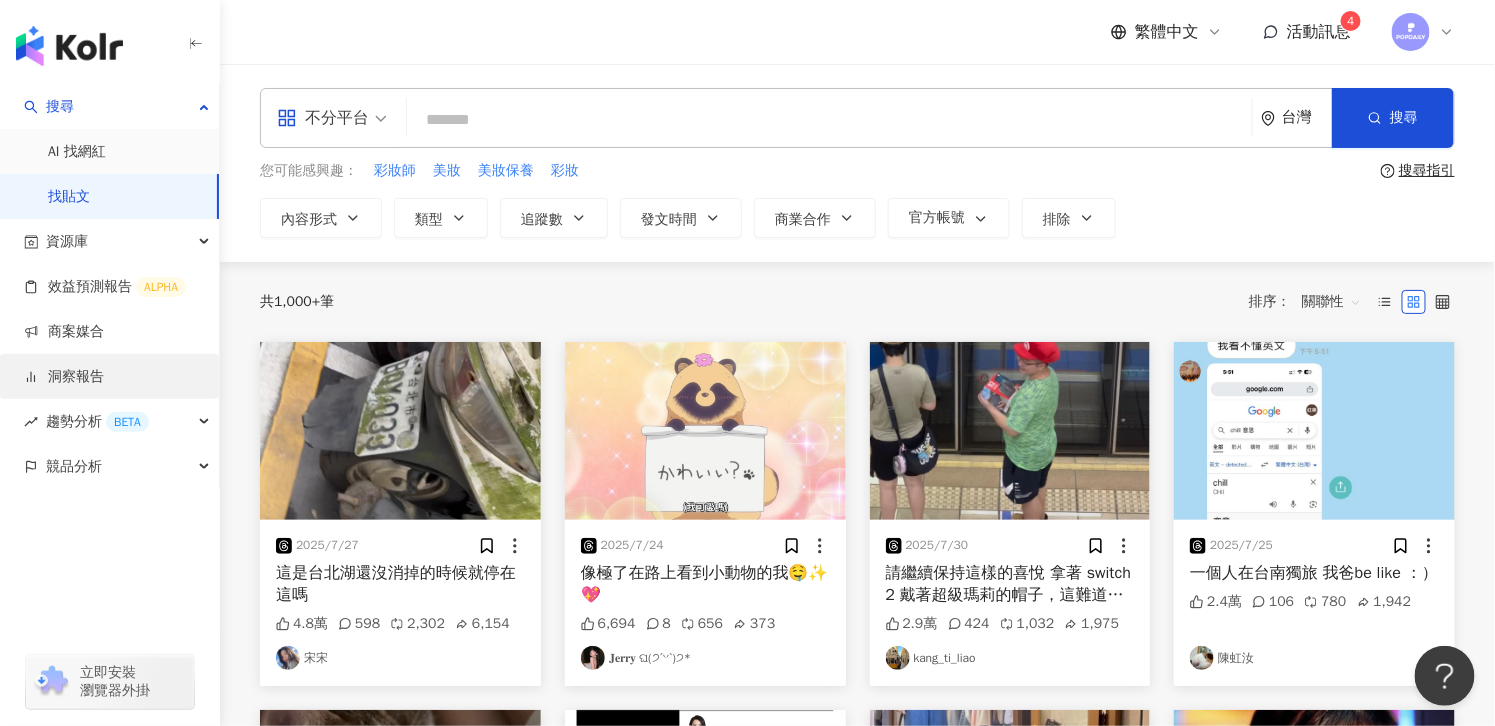 click on "洞察報告" at bounding box center [64, 377] 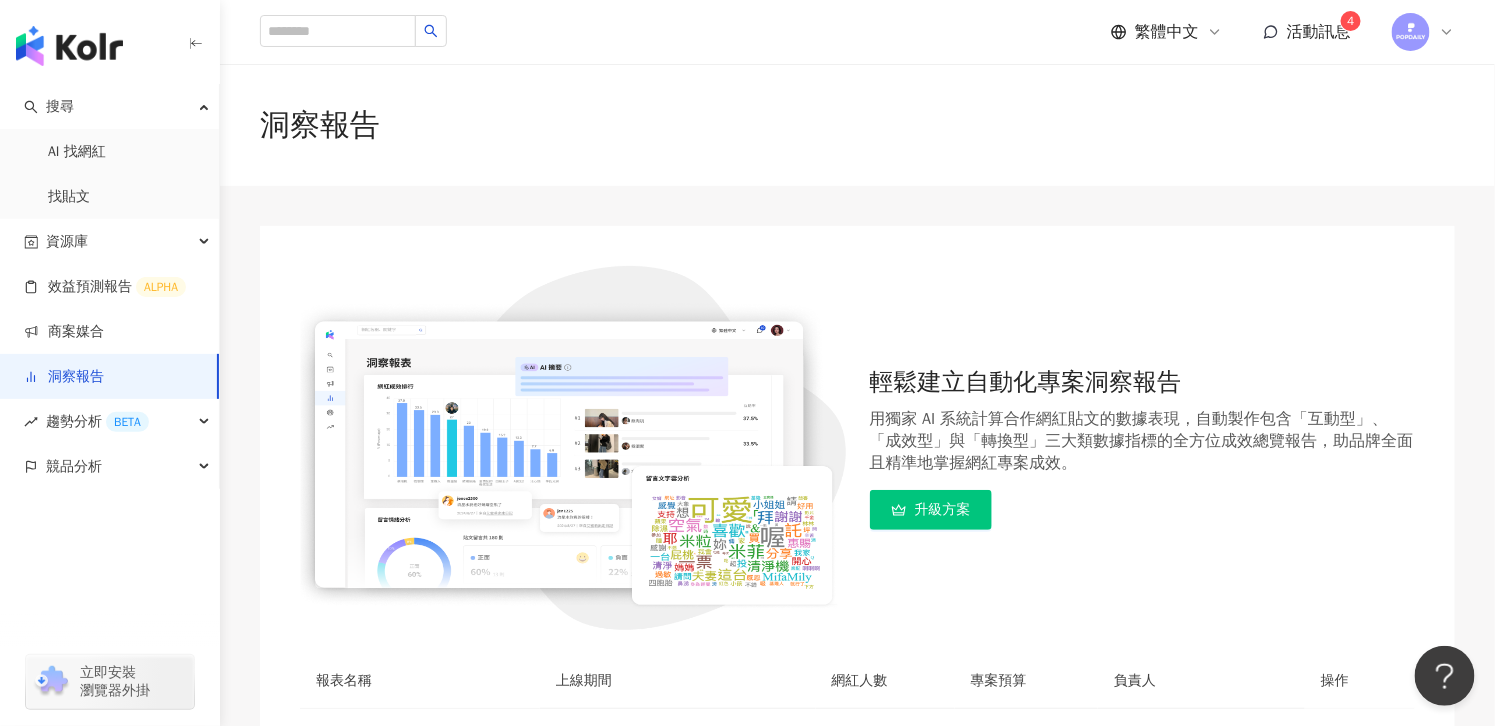 scroll, scrollTop: 306, scrollLeft: 0, axis: vertical 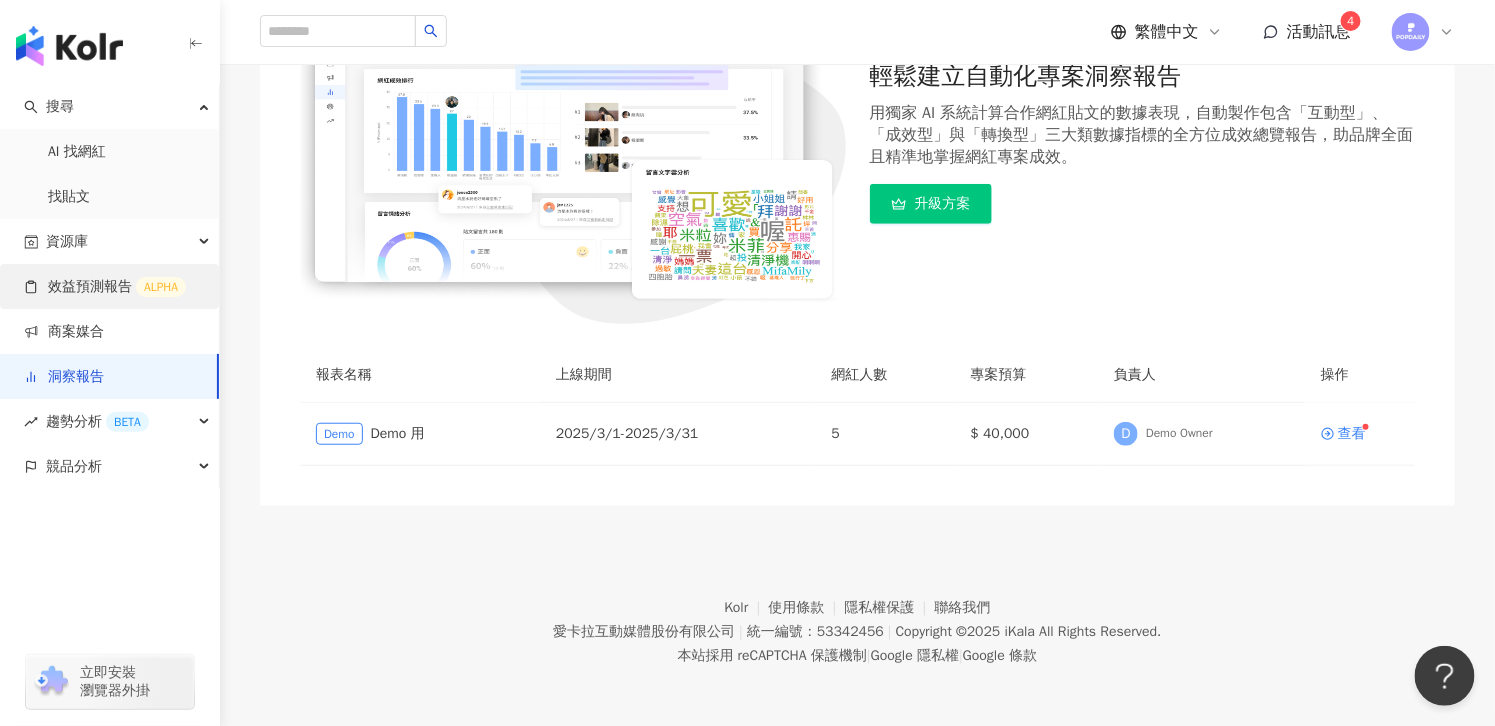 click on "效益預測報告 ALPHA" at bounding box center [105, 287] 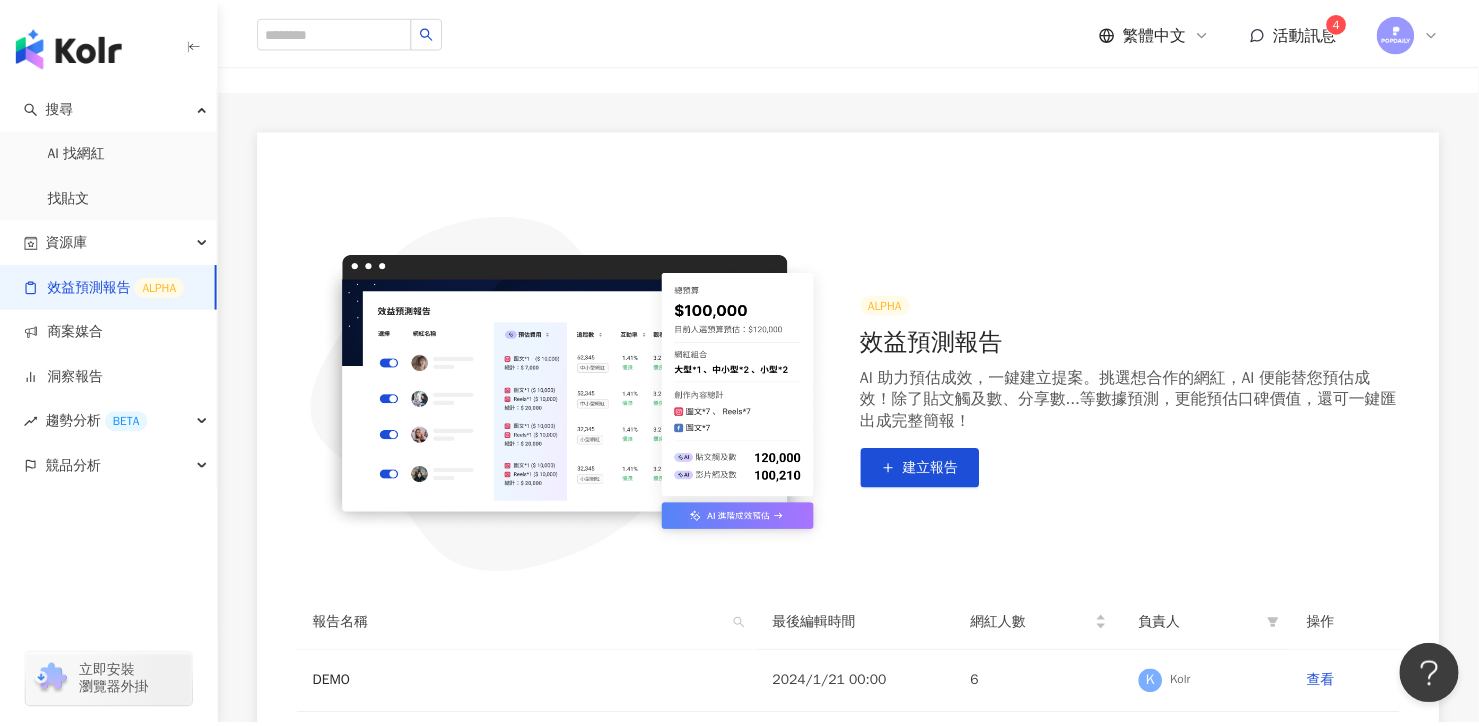 scroll, scrollTop: 200, scrollLeft: 0, axis: vertical 